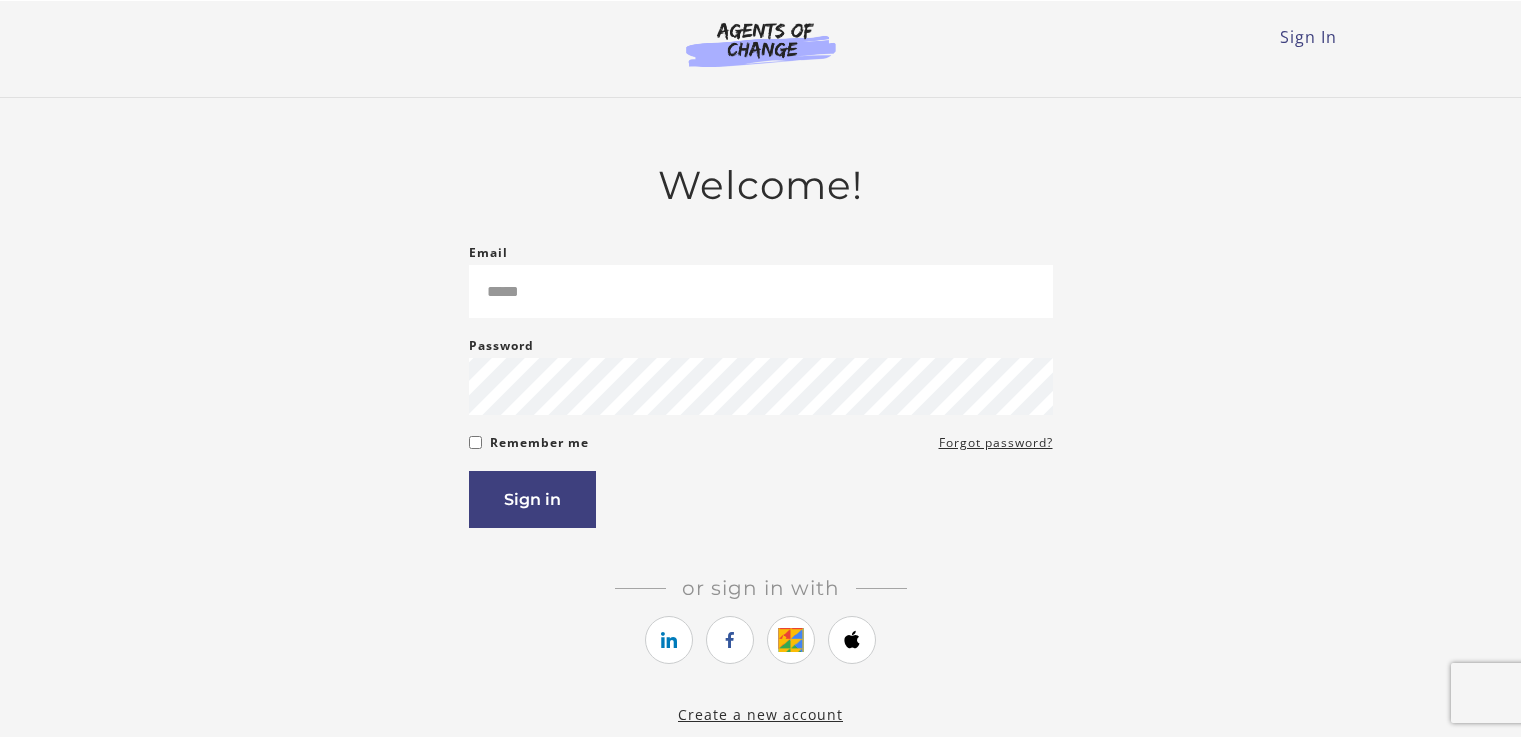 scroll, scrollTop: 0, scrollLeft: 0, axis: both 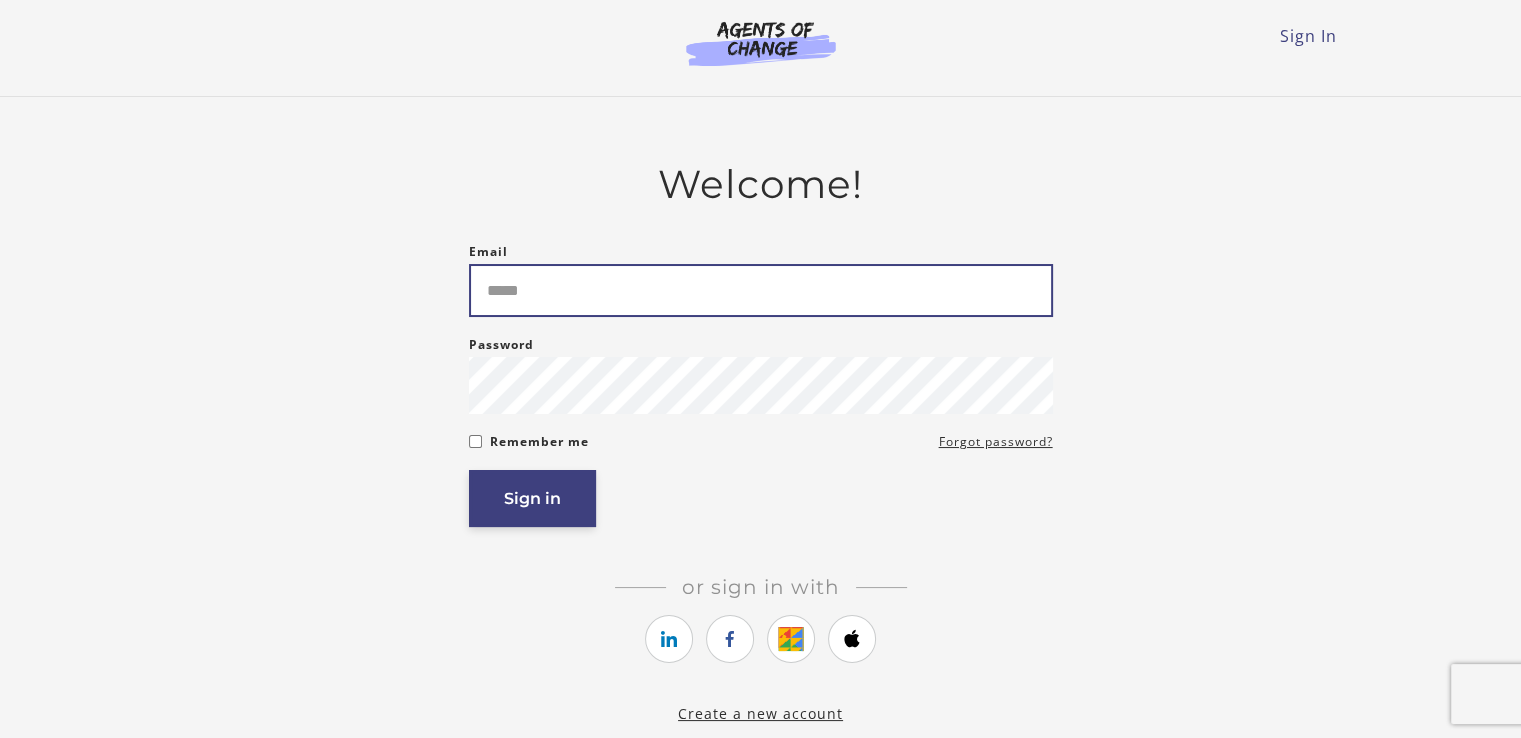 type on "**********" 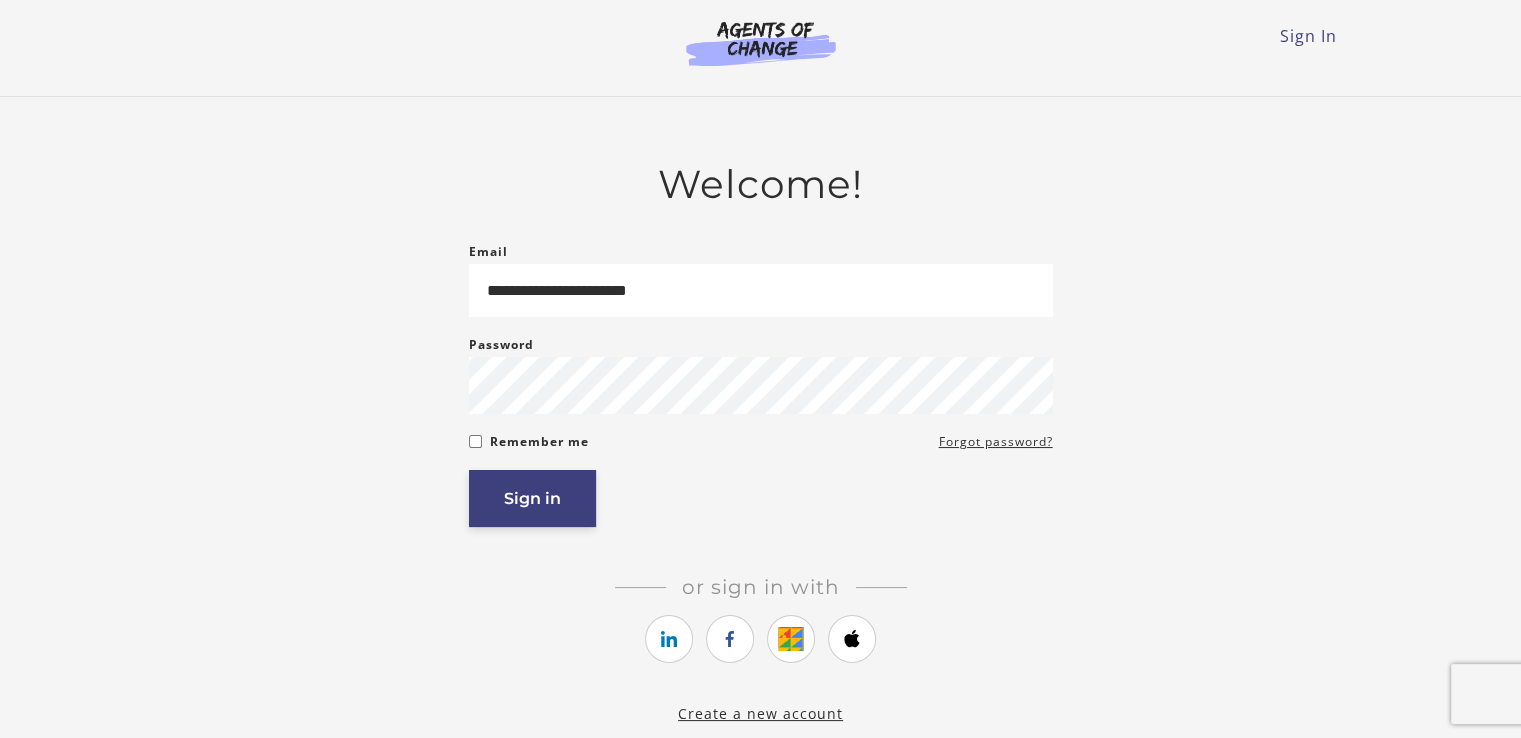 click on "Sign in" at bounding box center [532, 498] 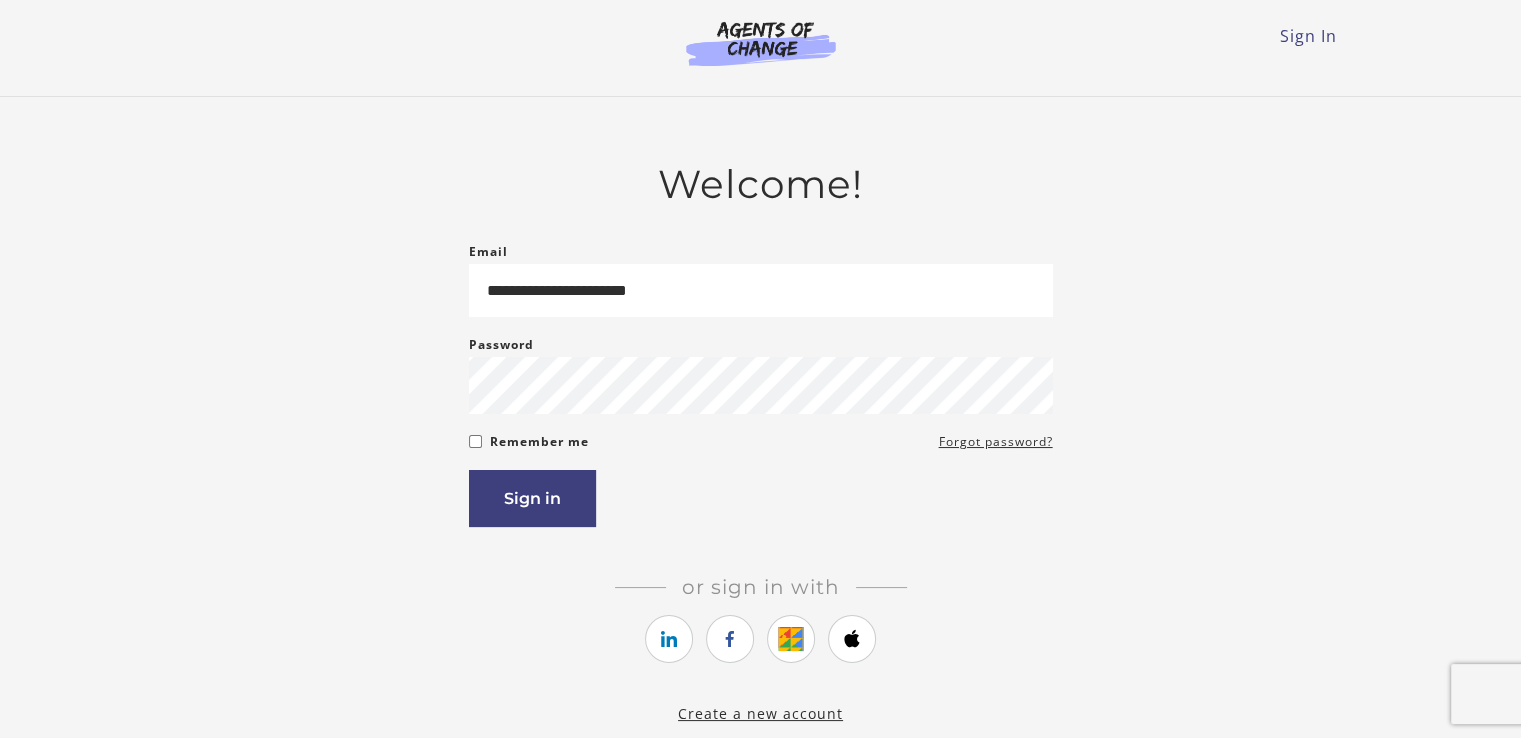 scroll, scrollTop: 0, scrollLeft: 0, axis: both 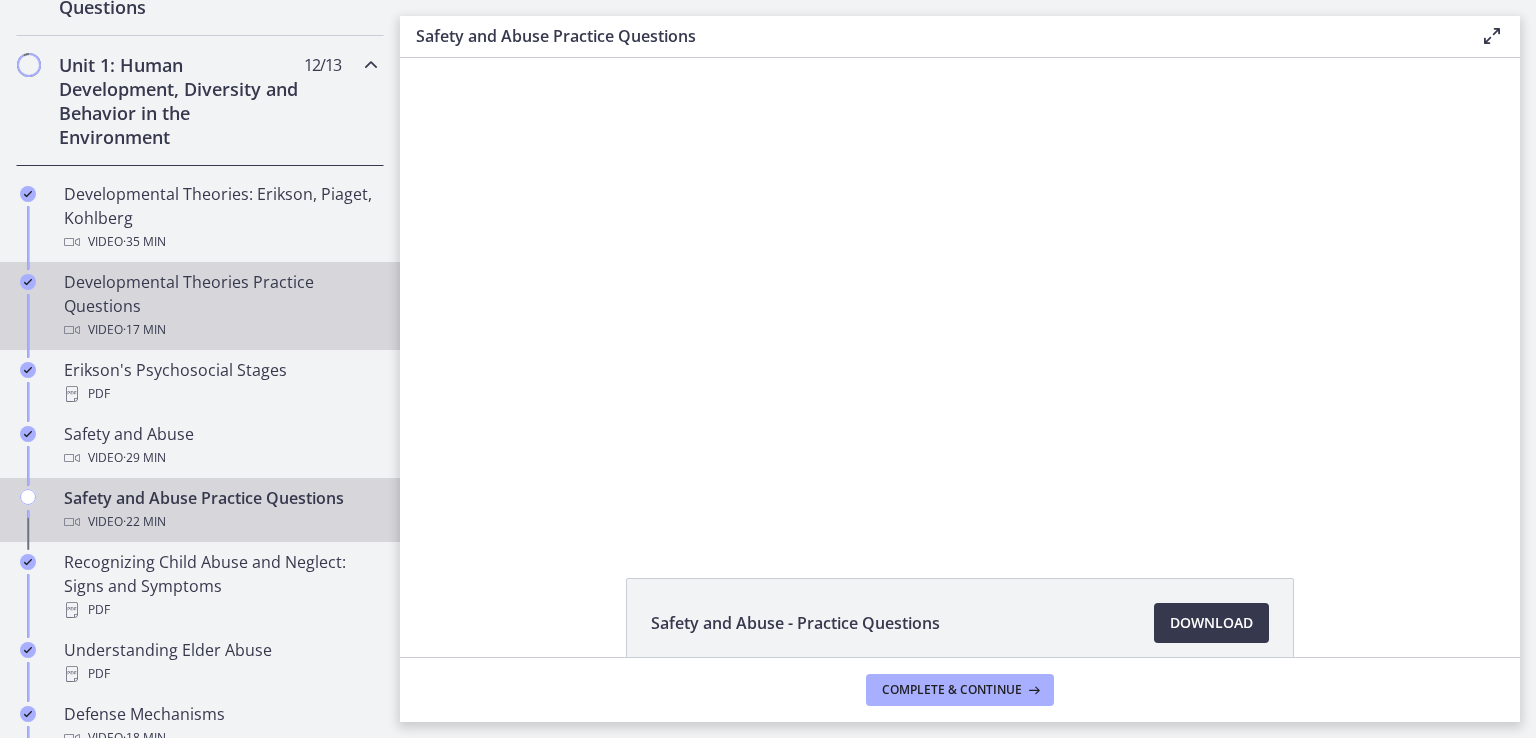 click on "Developmental Theories Practice Questions
Video
·  17 min" at bounding box center [220, 306] 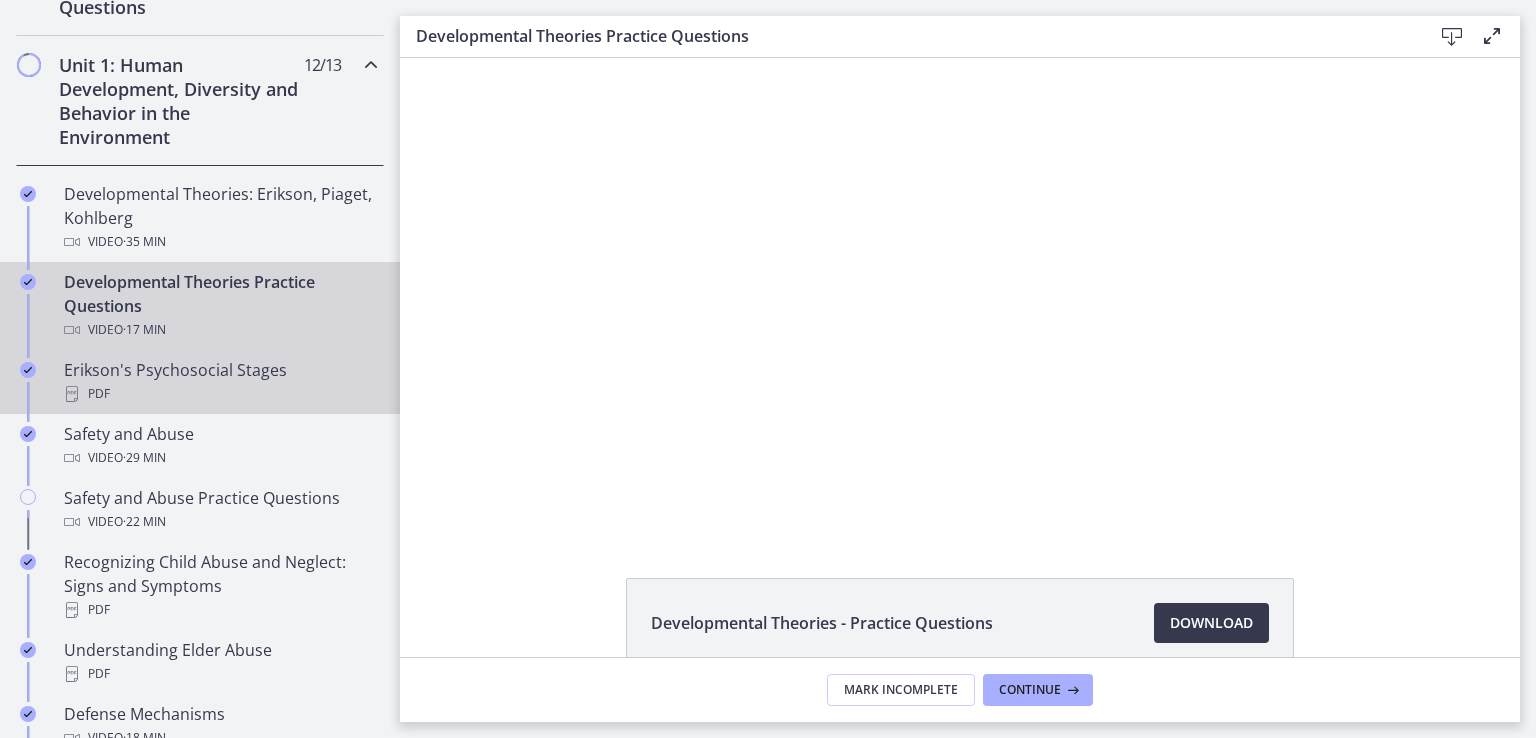 scroll, scrollTop: 0, scrollLeft: 0, axis: both 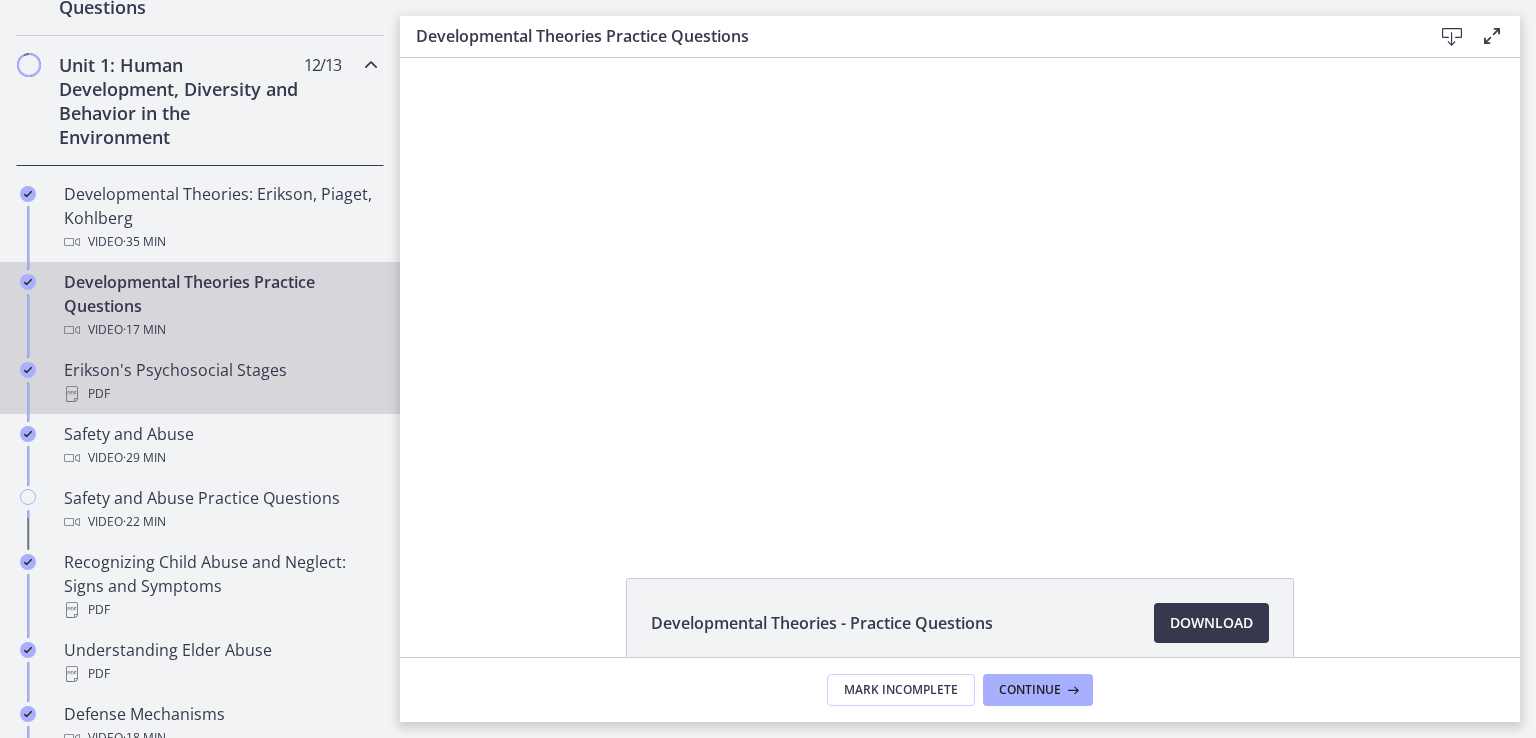 click on "Erikson's Psychosocial Stages
PDF" at bounding box center (220, 382) 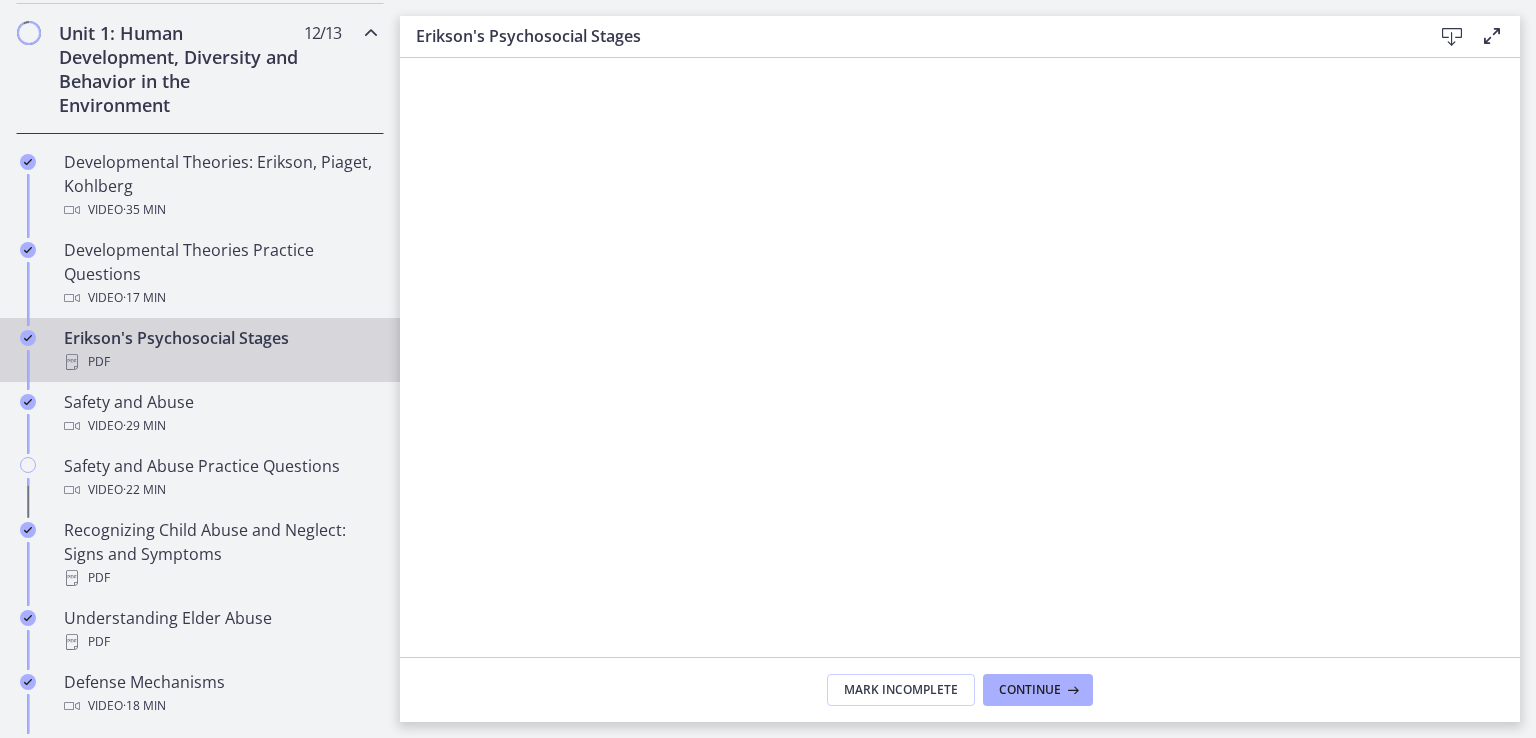 scroll, scrollTop: 533, scrollLeft: 0, axis: vertical 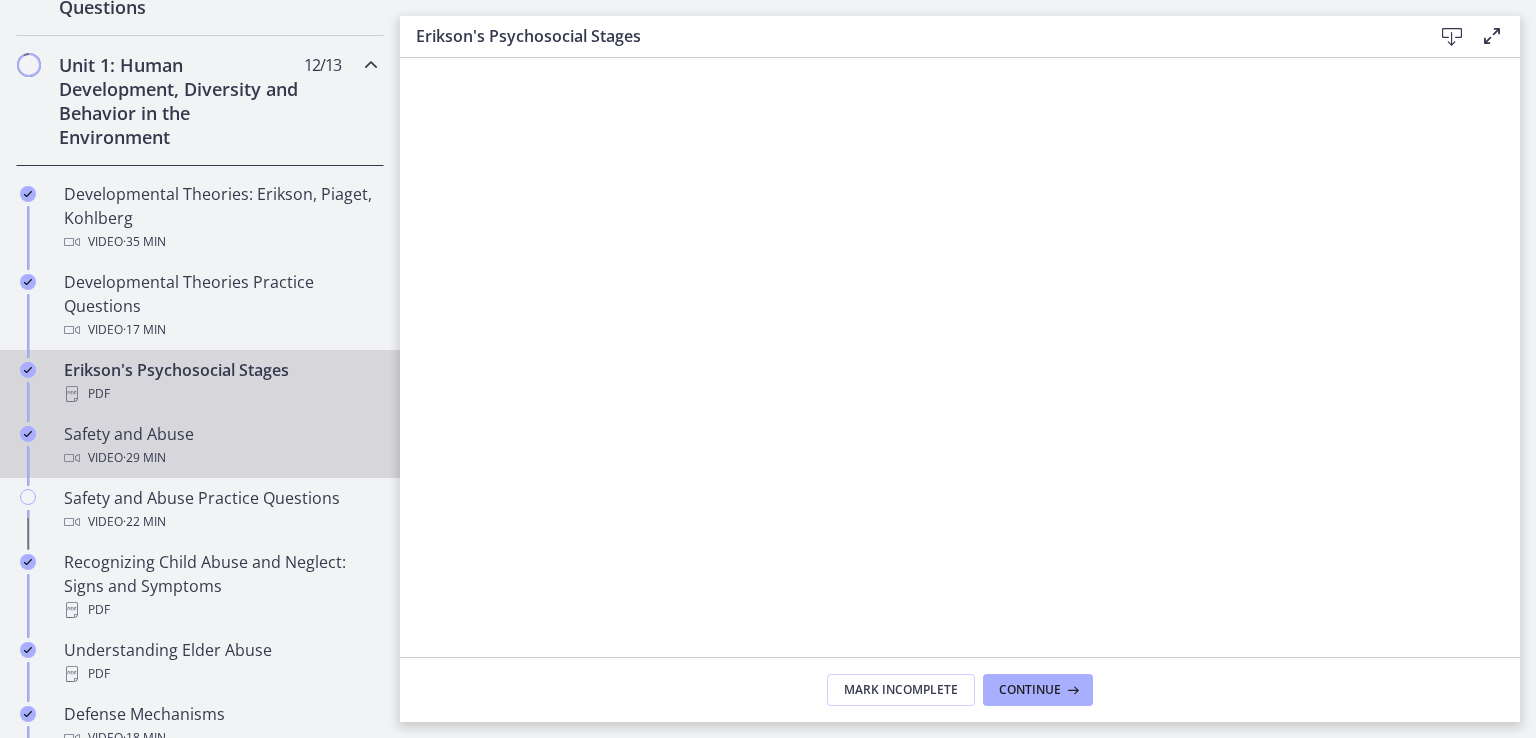 click on "Developmental Theories: [PERSON], [PERSON], [PERSON]
Video
·  35 min
Developmental Theories Practice Questions
Video
·  17 min
[PERSON]'s Psychosocial Stages
PDF
Safety and Abuse
Video
·  29 min
Safety and Abuse Practice Questions
Video
·  22 min
Recognizing Child Abuse and Neglect: Signs and Symptoms
PDF" at bounding box center (200, 638) 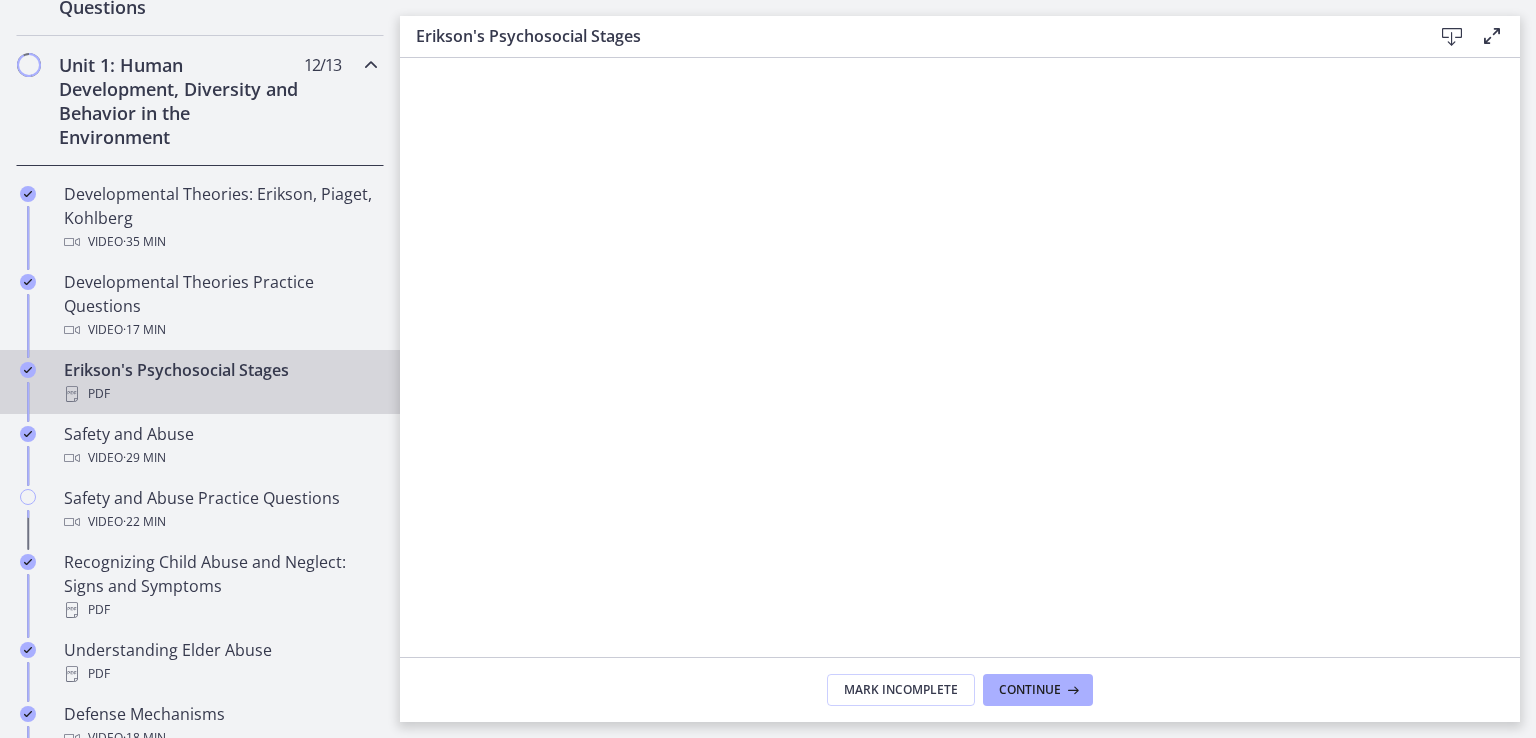 click on "Erikson's Psychosocial Stages
PDF" at bounding box center [220, 382] 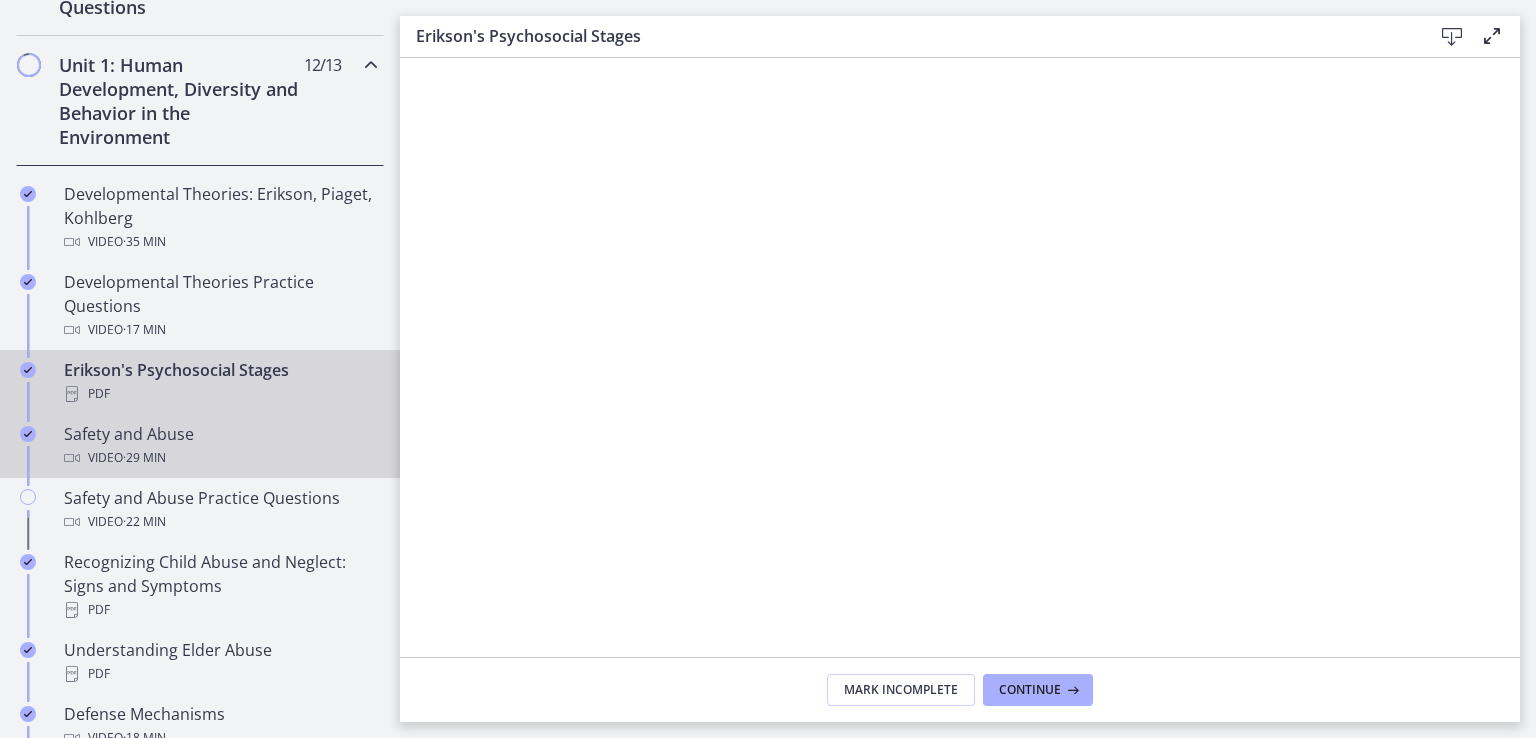 click on "Safety and Abuse
Video
·  29 min" at bounding box center [220, 446] 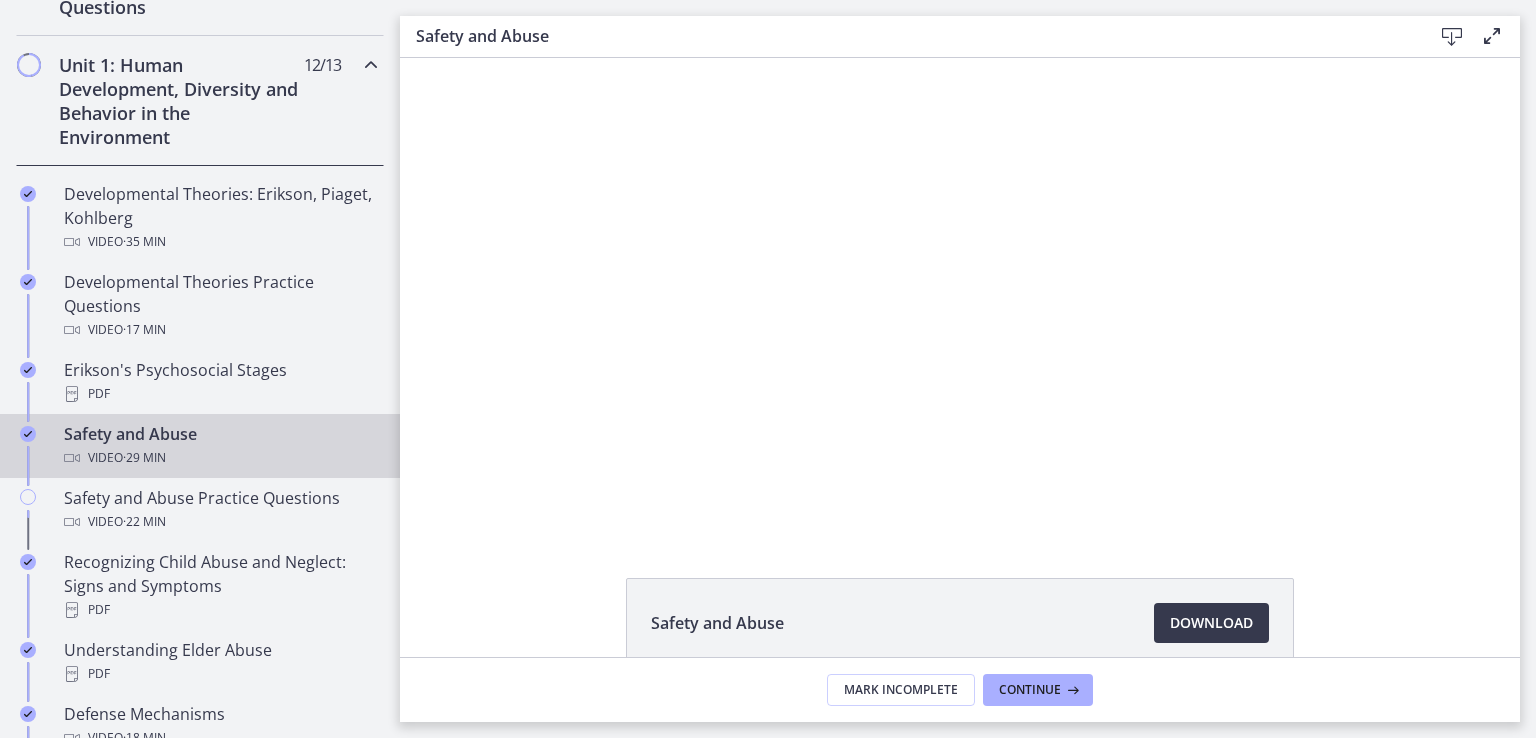 scroll, scrollTop: 0, scrollLeft: 0, axis: both 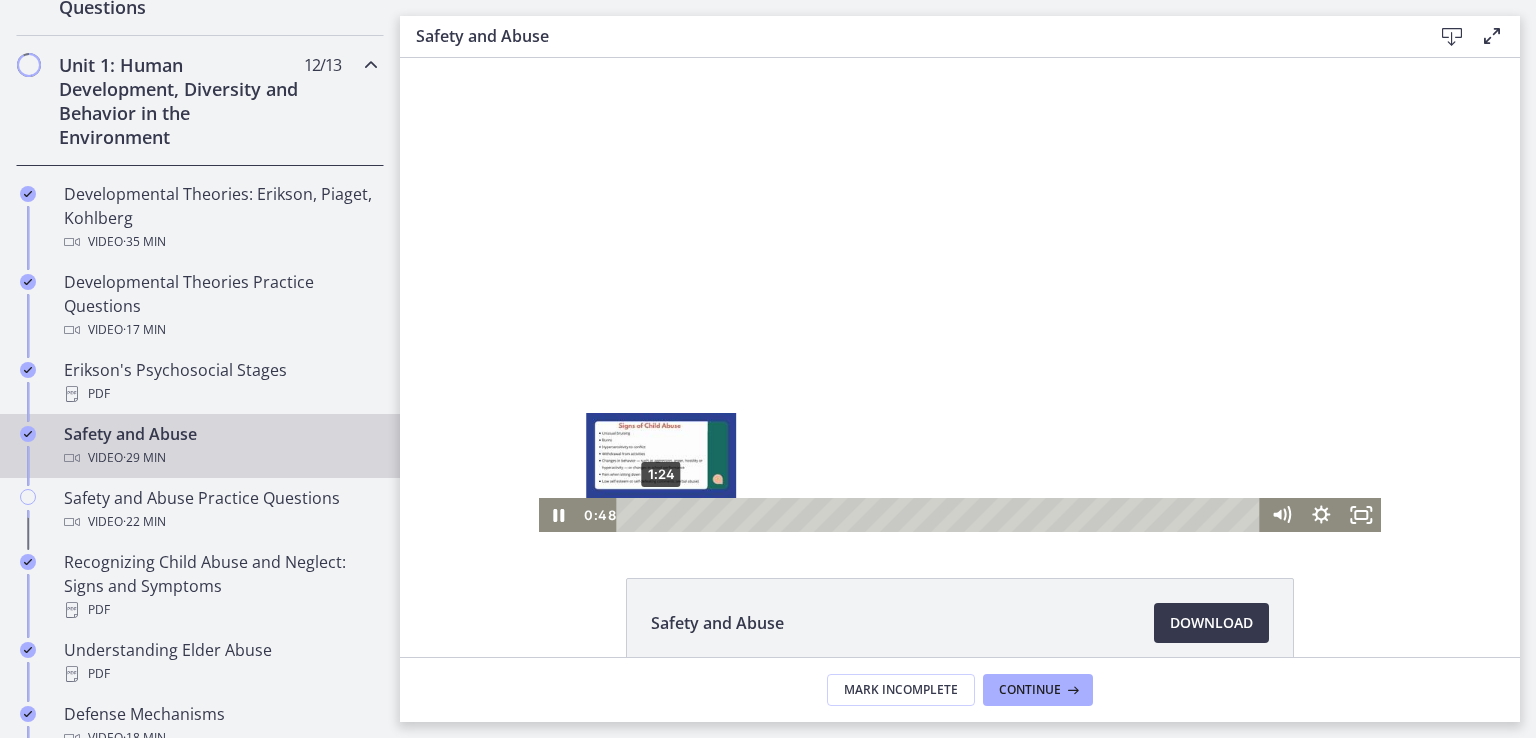 click on "1:24" at bounding box center [942, 515] 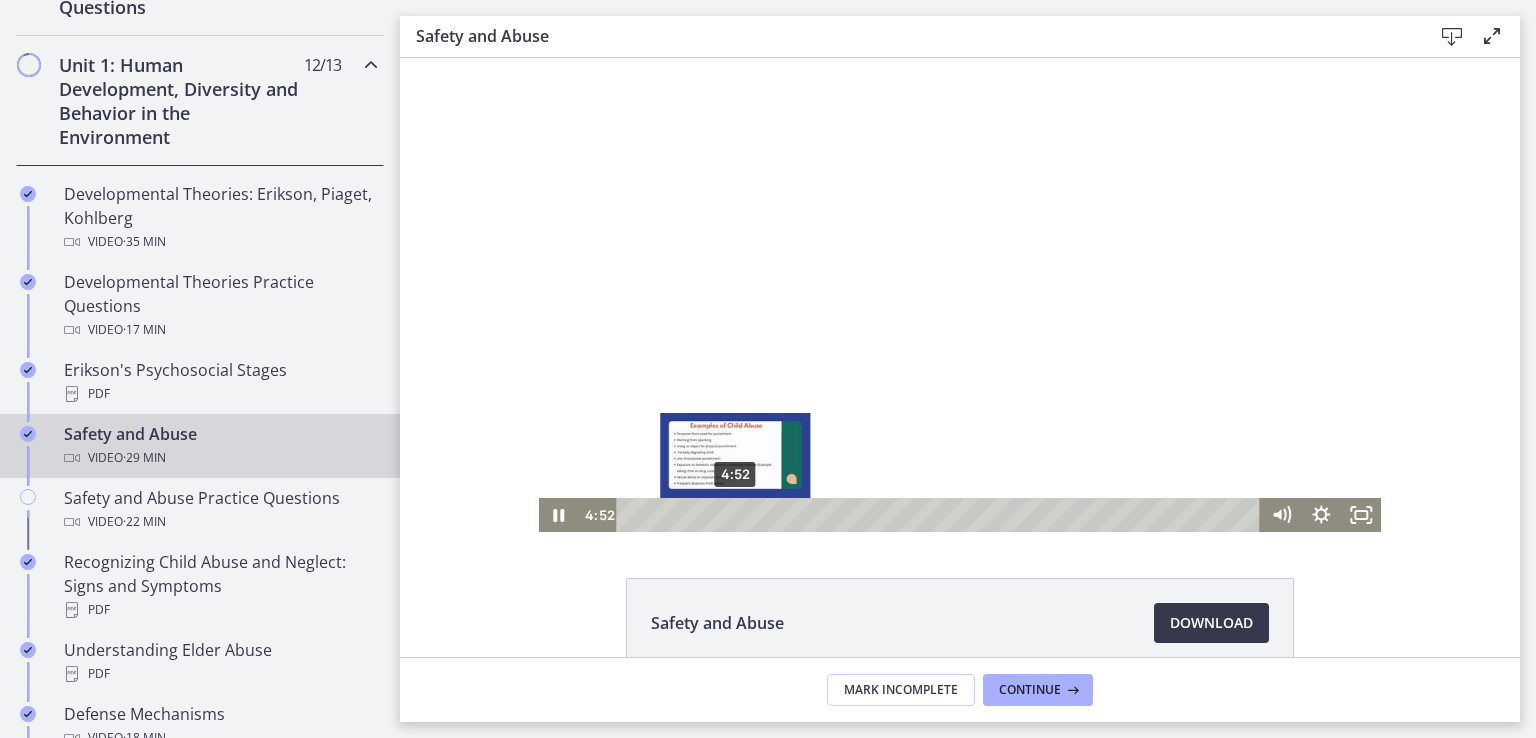 click on "4:52" at bounding box center (942, 515) 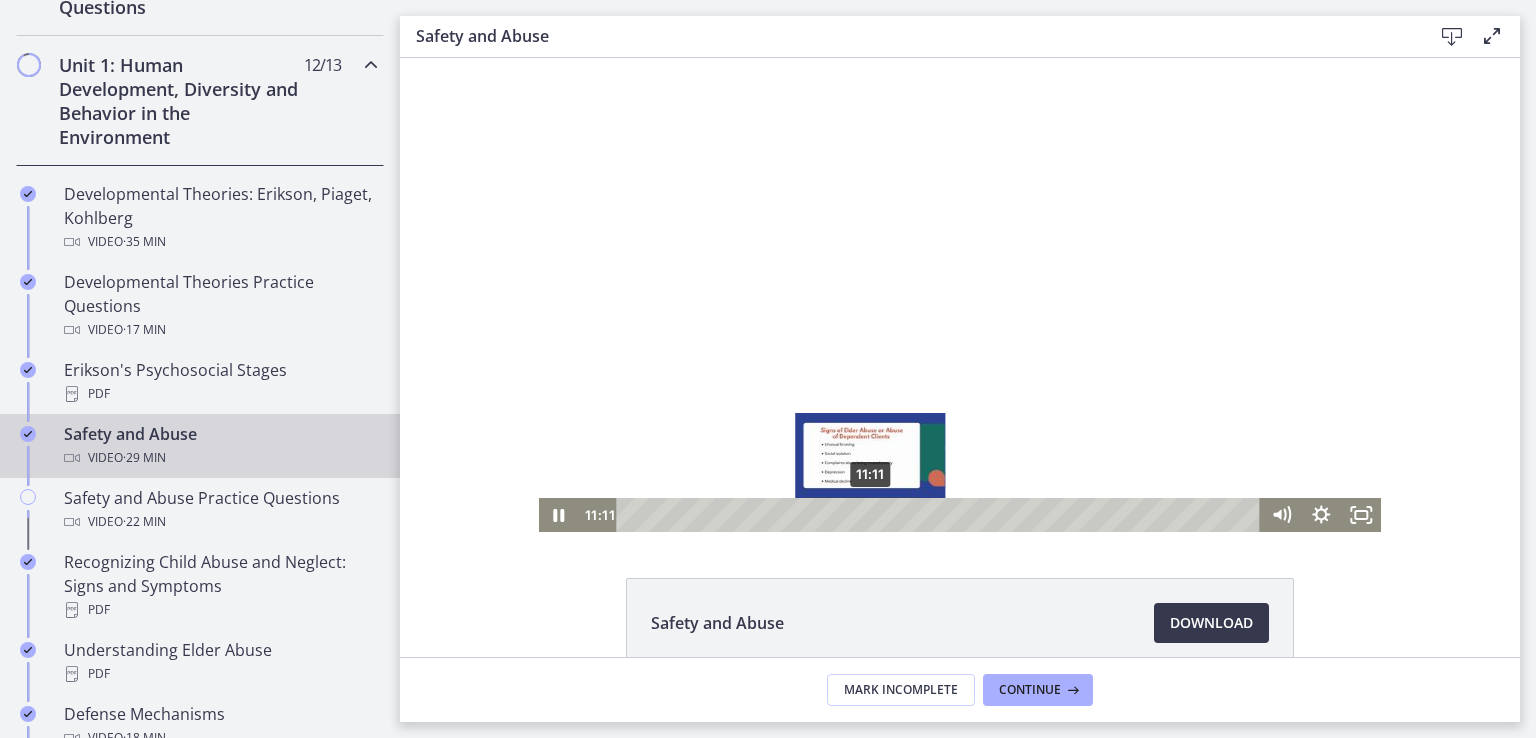 click on "11:11" at bounding box center (942, 515) 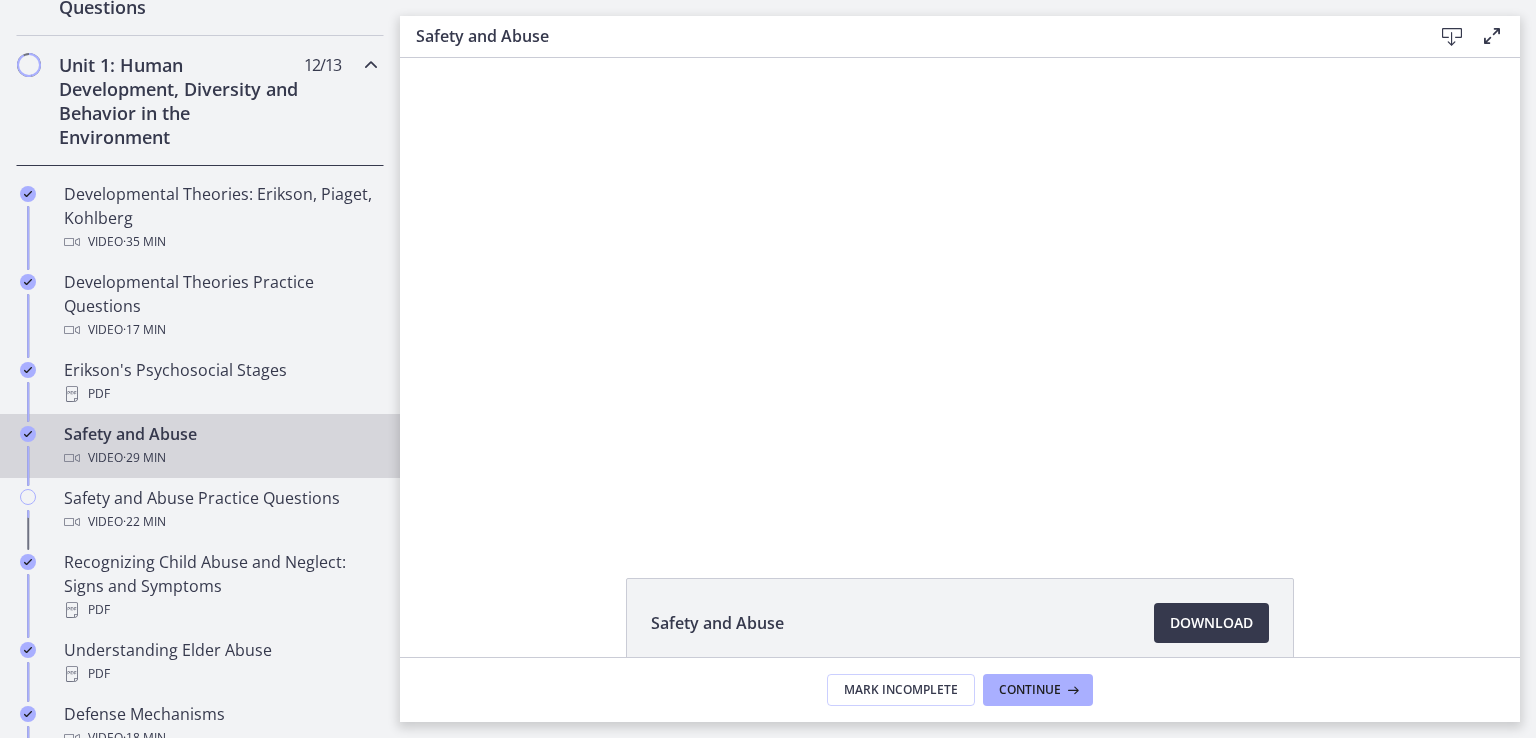 click on "Safety and Abuse
Download
Opens in a new window" 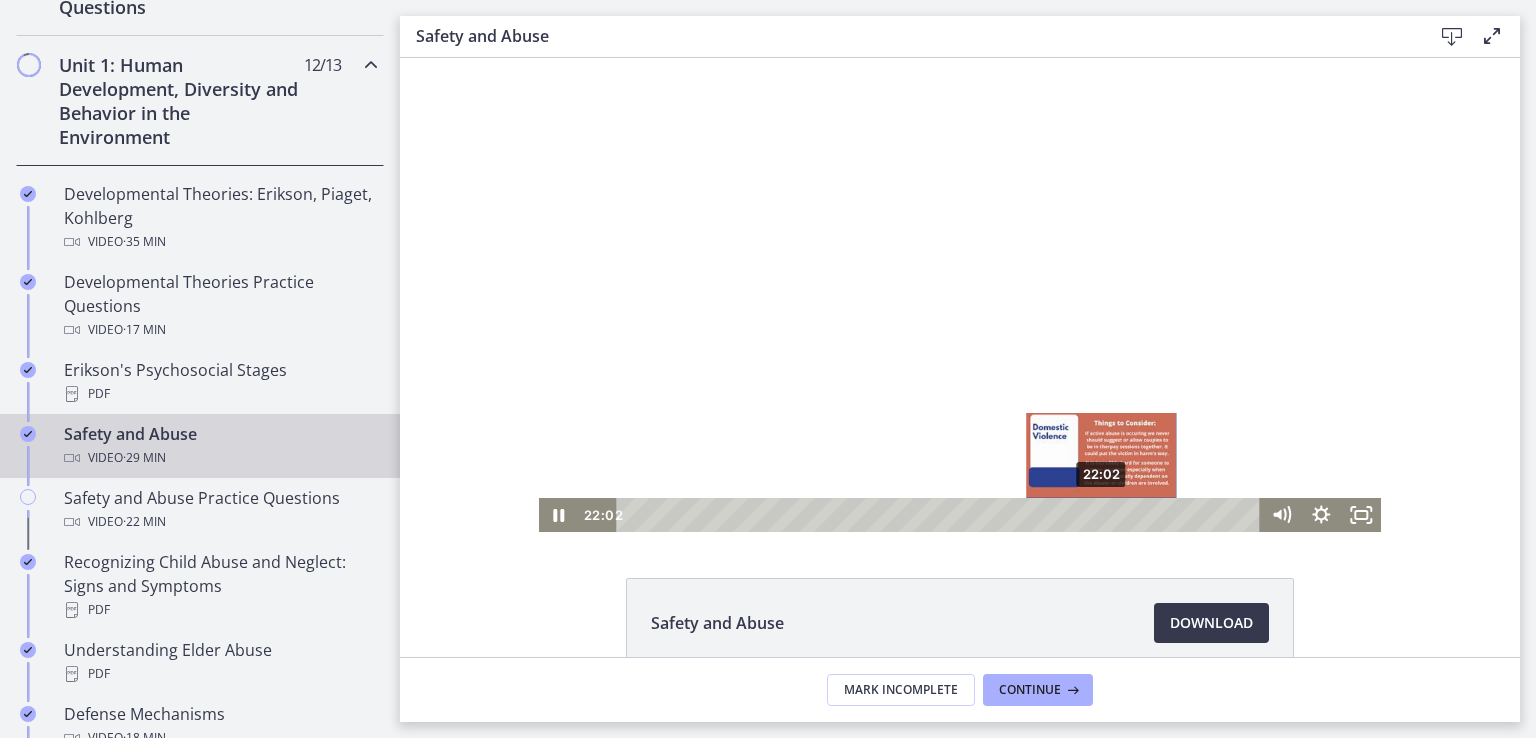 click on "22:02" at bounding box center (942, 515) 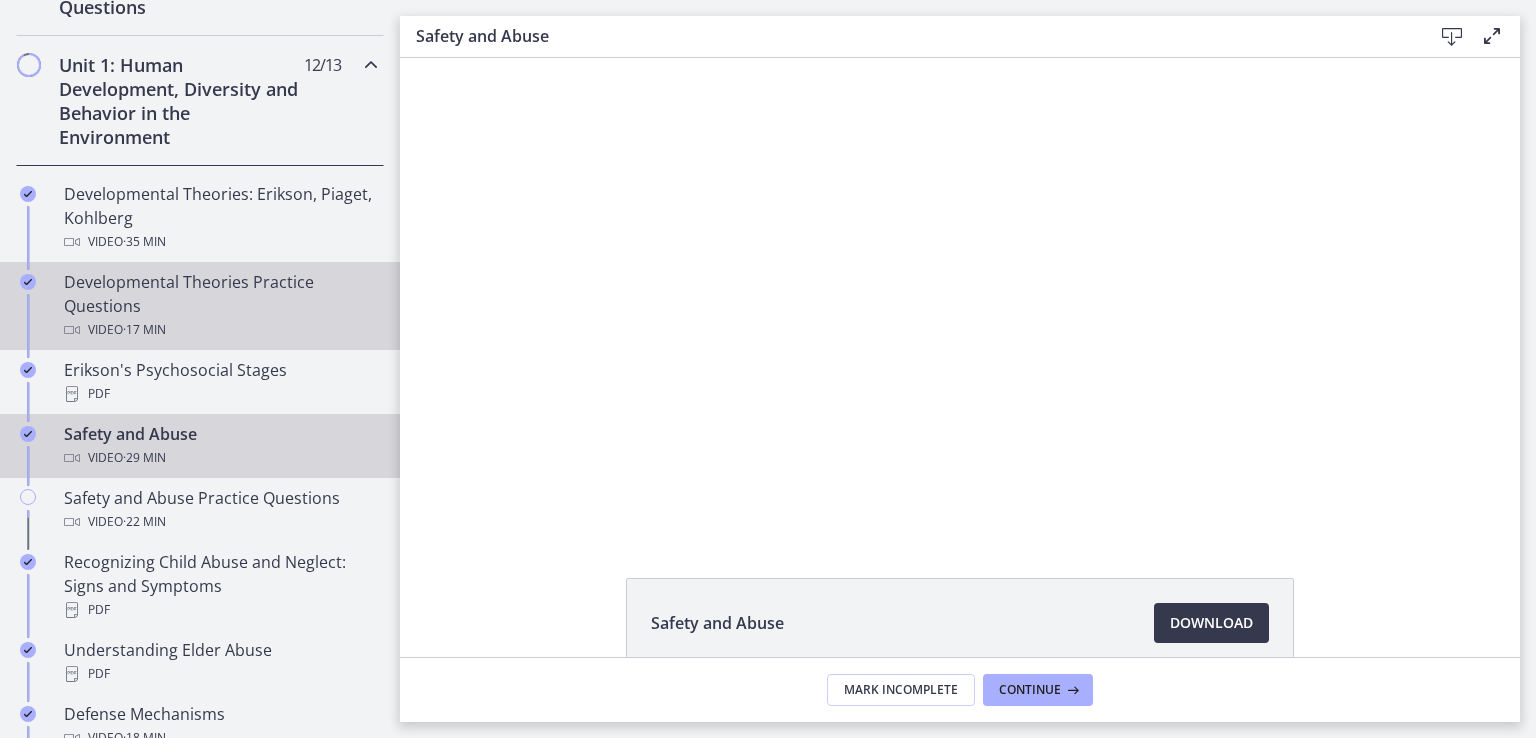 scroll, scrollTop: 800, scrollLeft: 0, axis: vertical 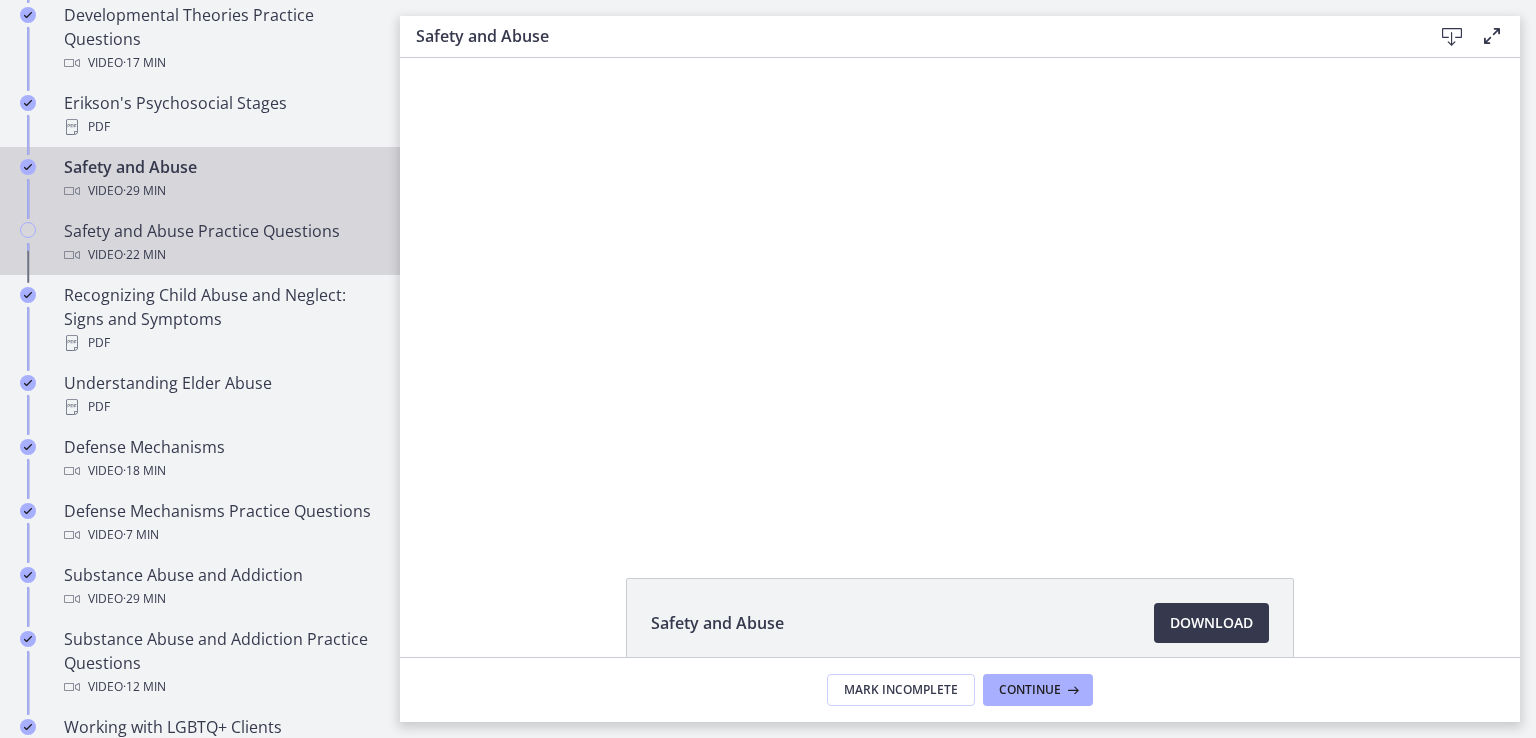 click on "Video
·  22 min" at bounding box center (220, 255) 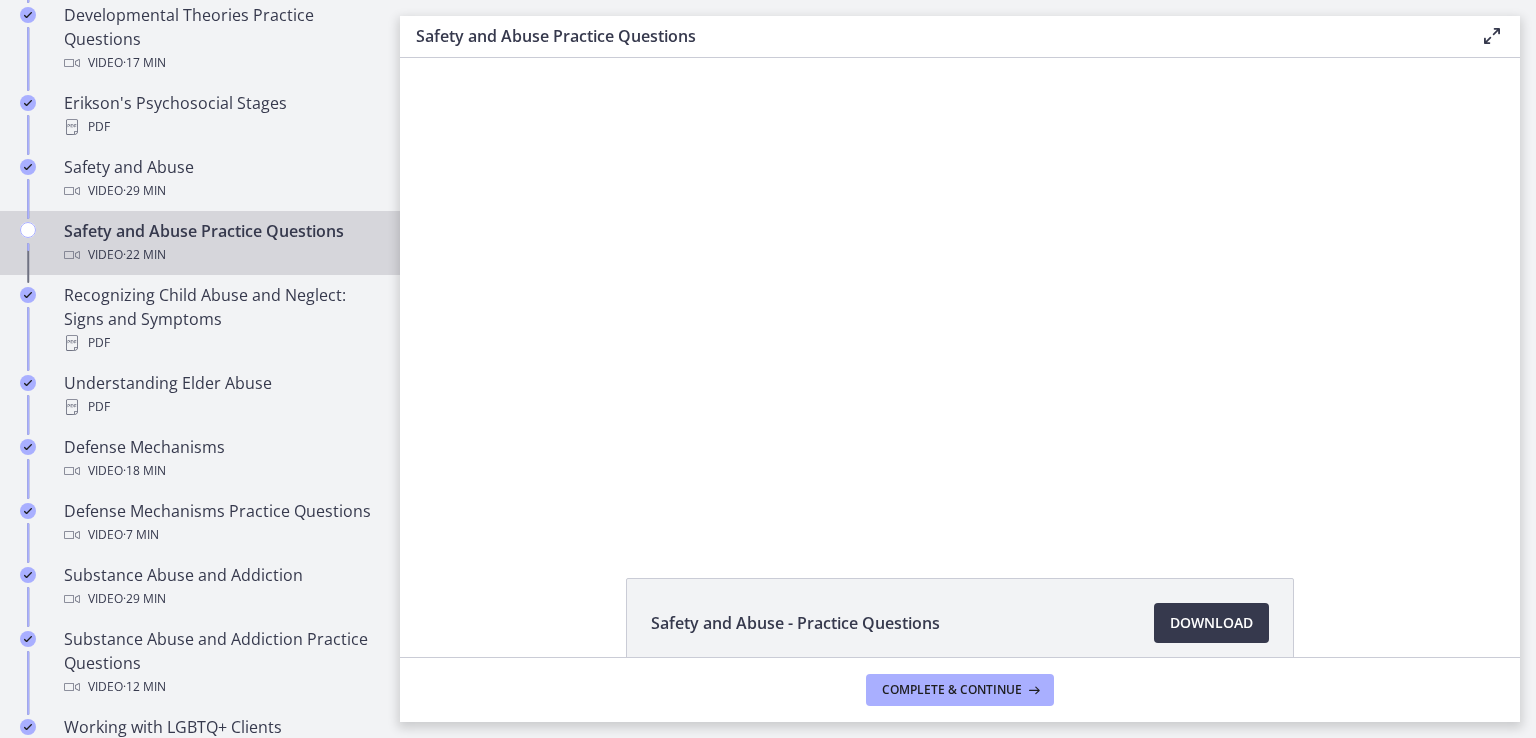 scroll, scrollTop: 0, scrollLeft: 0, axis: both 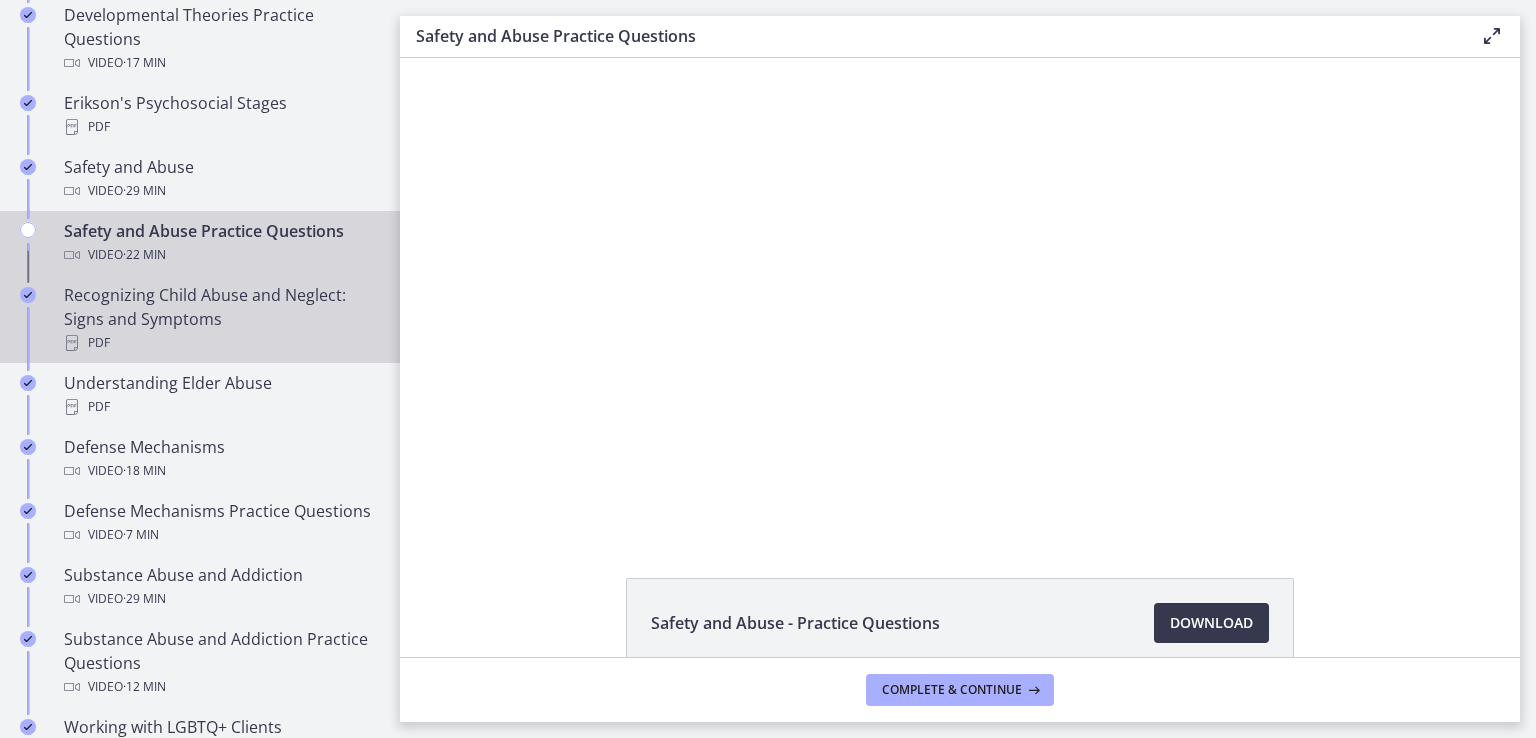 click on "Recognizing Child Abuse and Neglect: Signs and Symptoms
PDF" at bounding box center (220, 319) 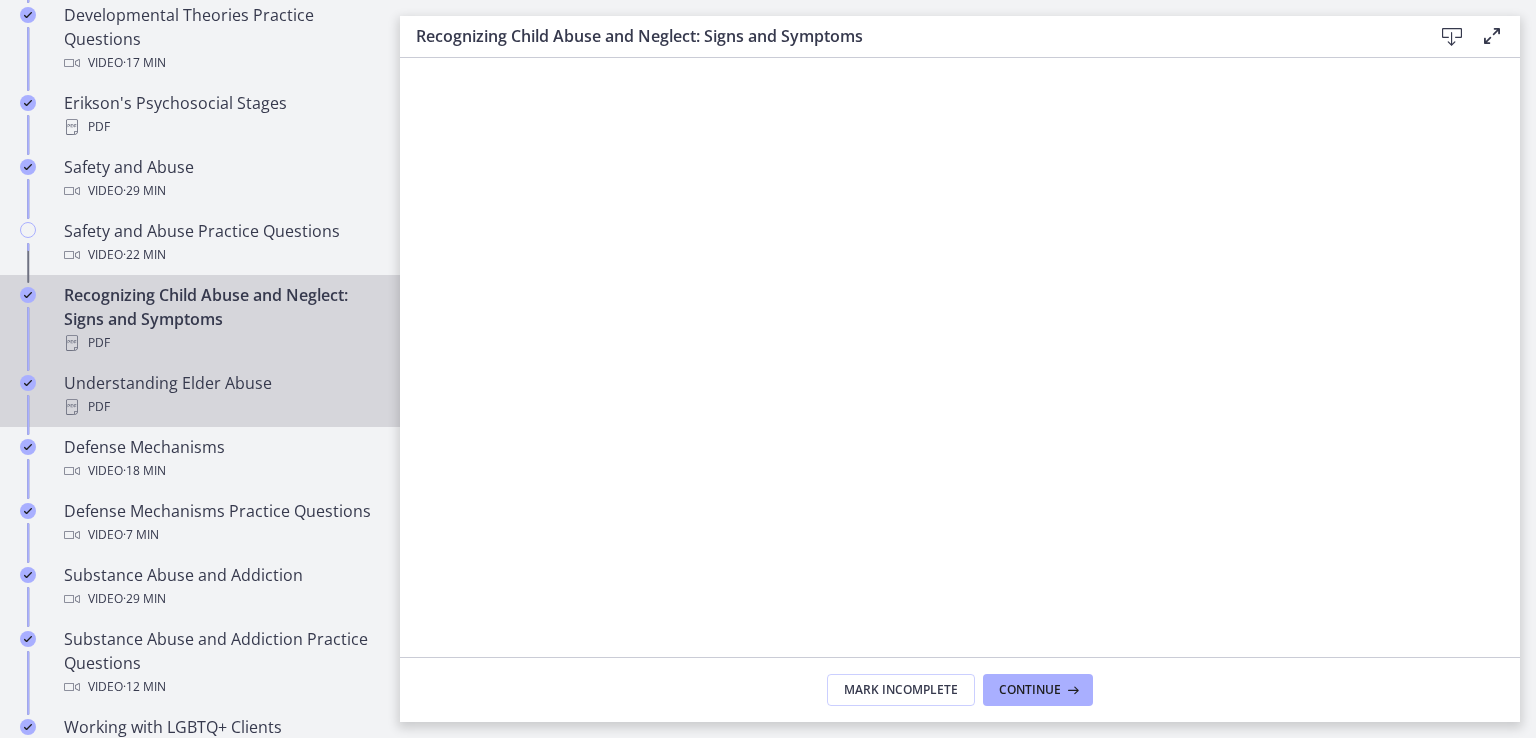 click on "Understanding Elder Abuse
PDF" at bounding box center (220, 395) 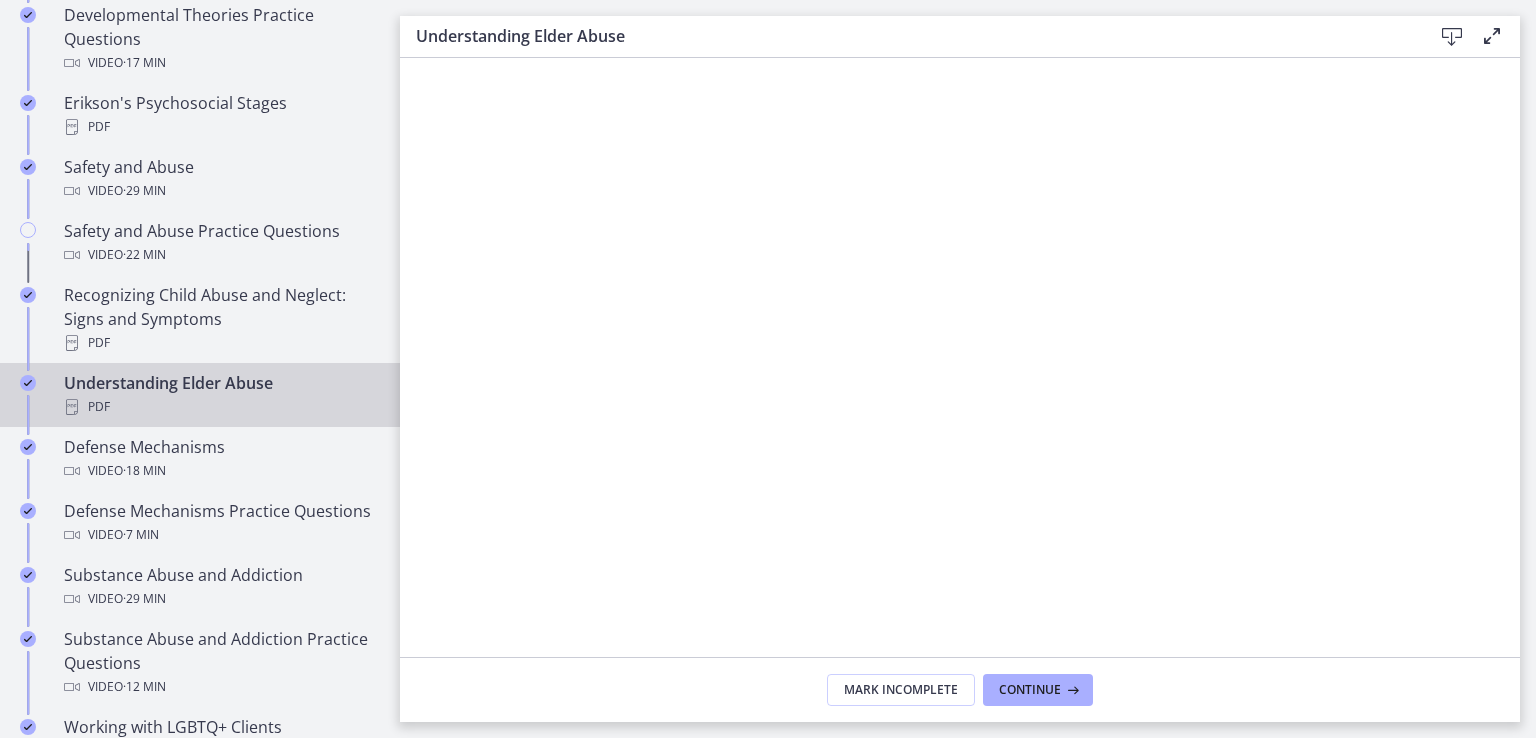 scroll, scrollTop: 1066, scrollLeft: 0, axis: vertical 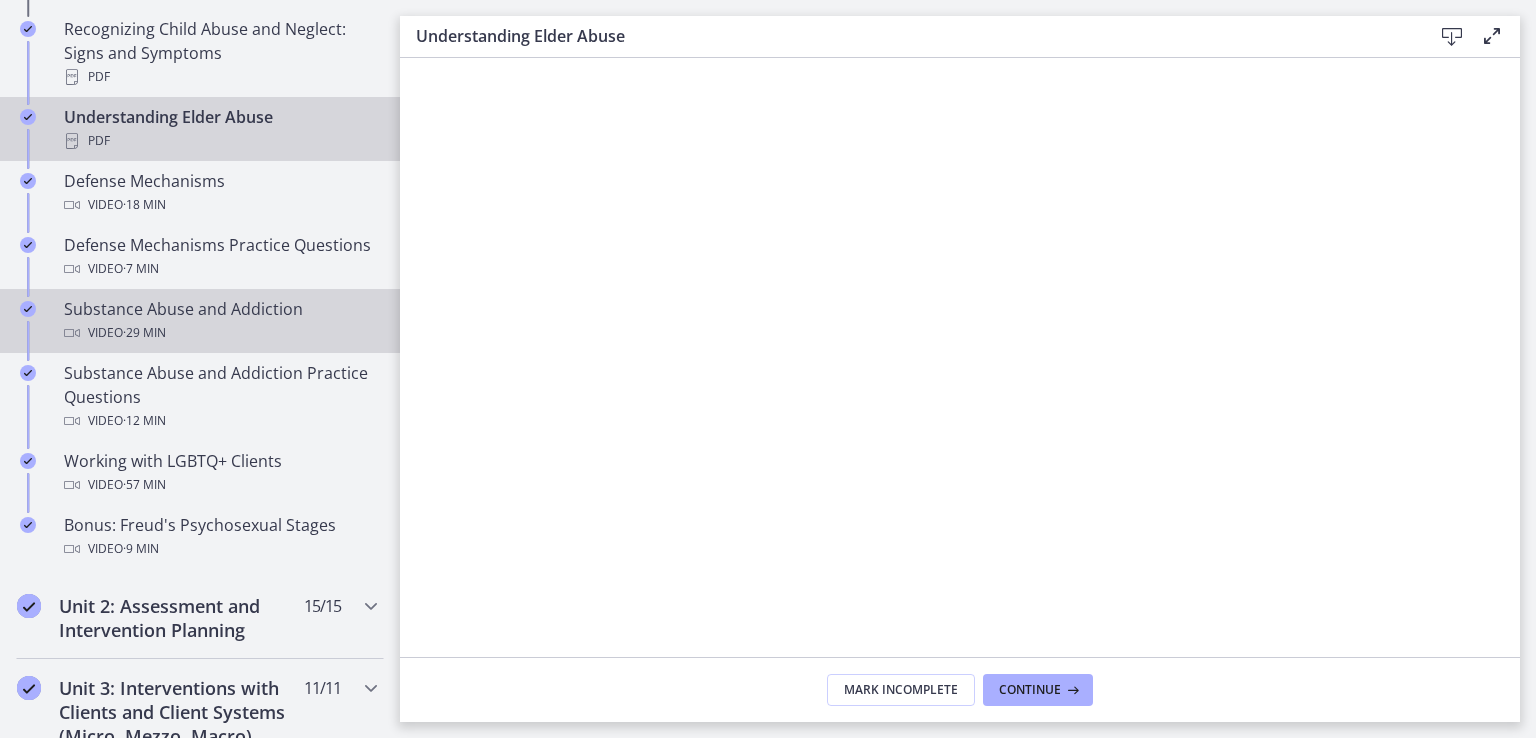 click on "Substance Abuse and Addiction
Video
·  29 min" at bounding box center [220, 321] 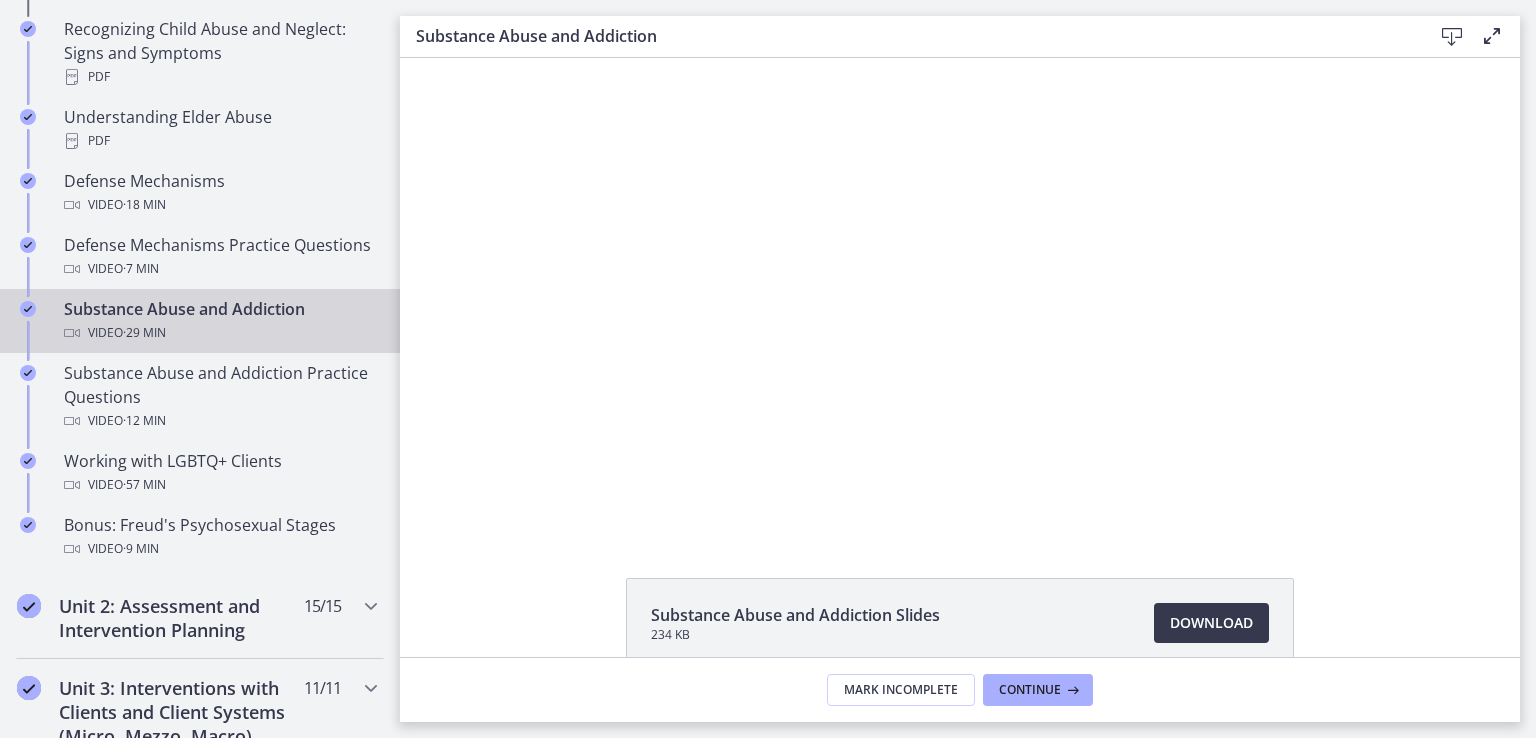 scroll, scrollTop: 0, scrollLeft: 0, axis: both 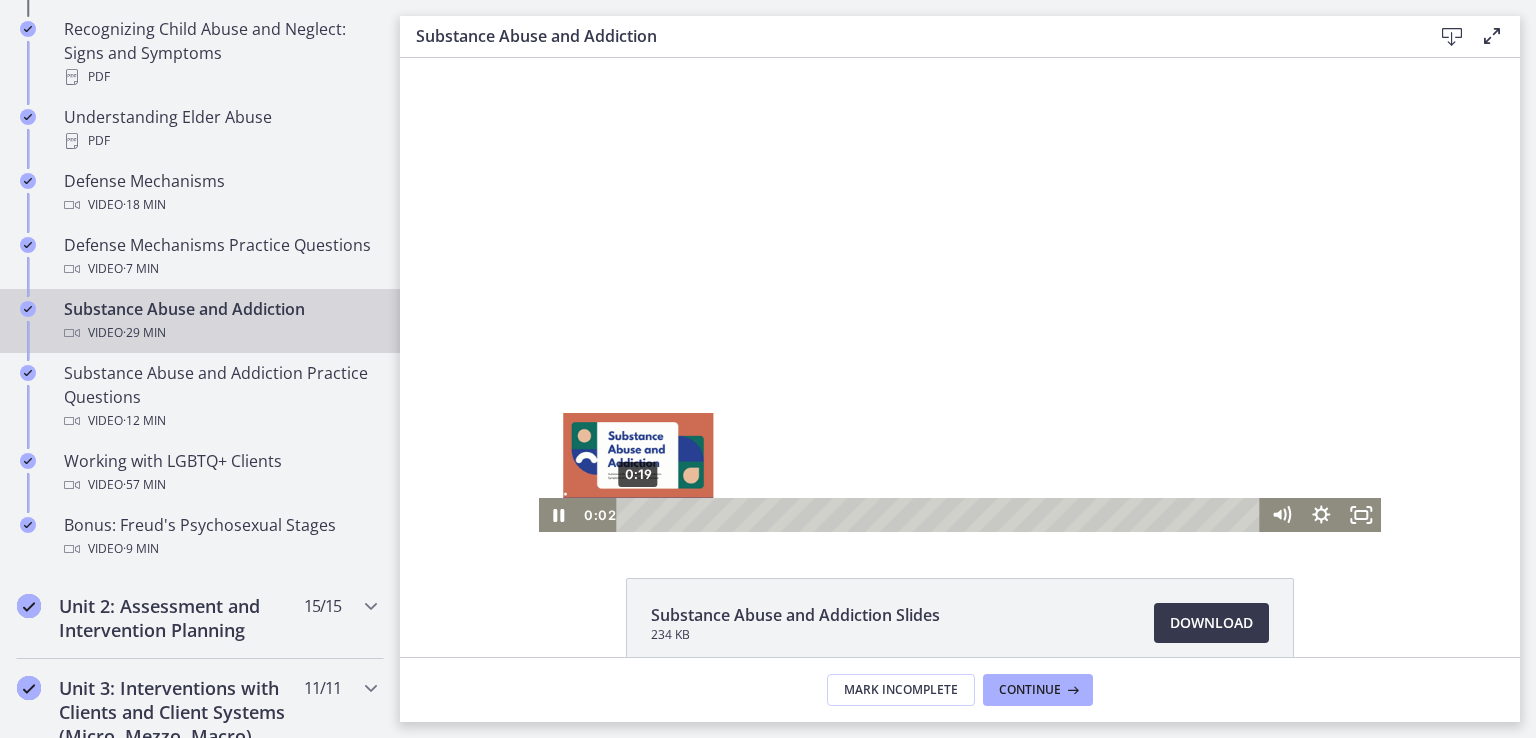 click on "0:19" at bounding box center (942, 515) 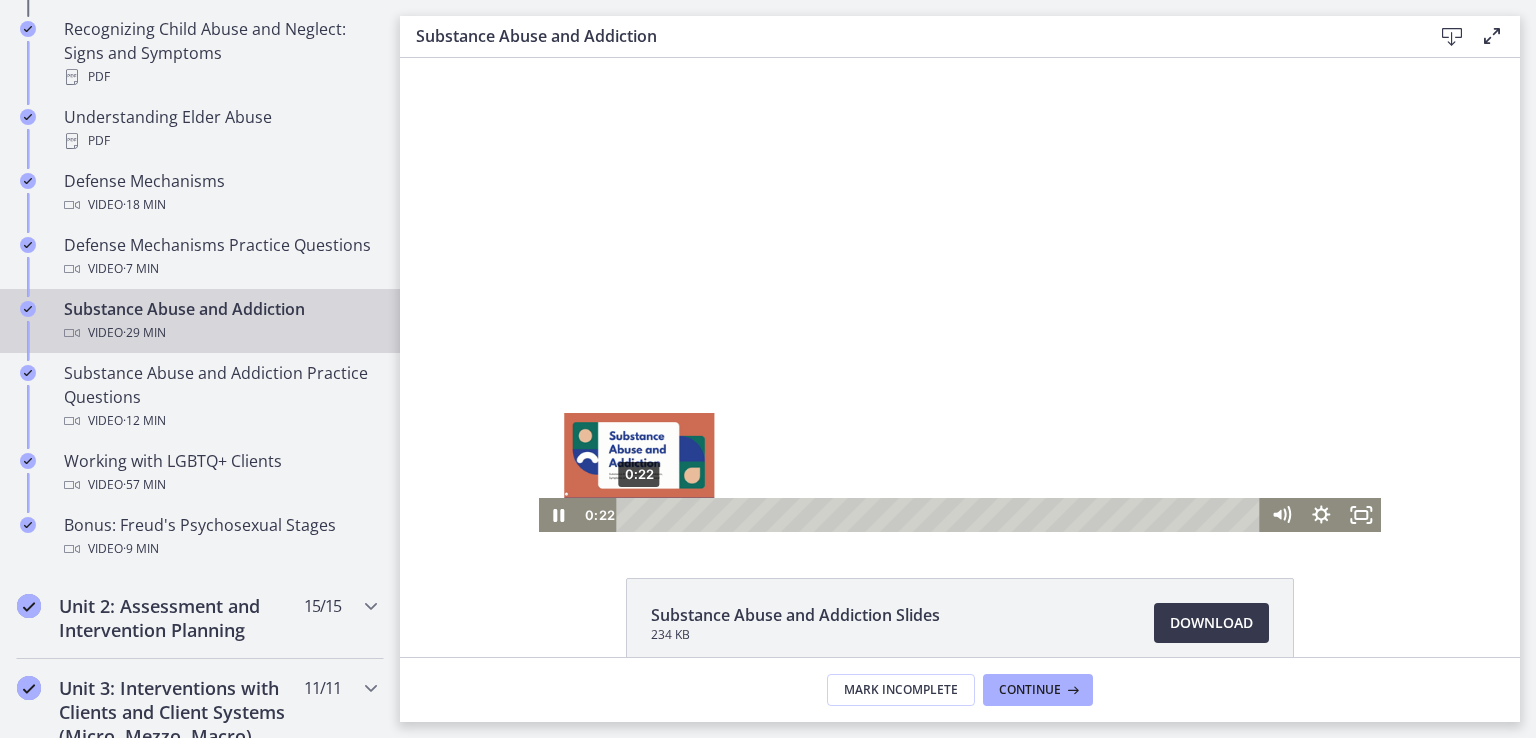 click at bounding box center [639, 514] 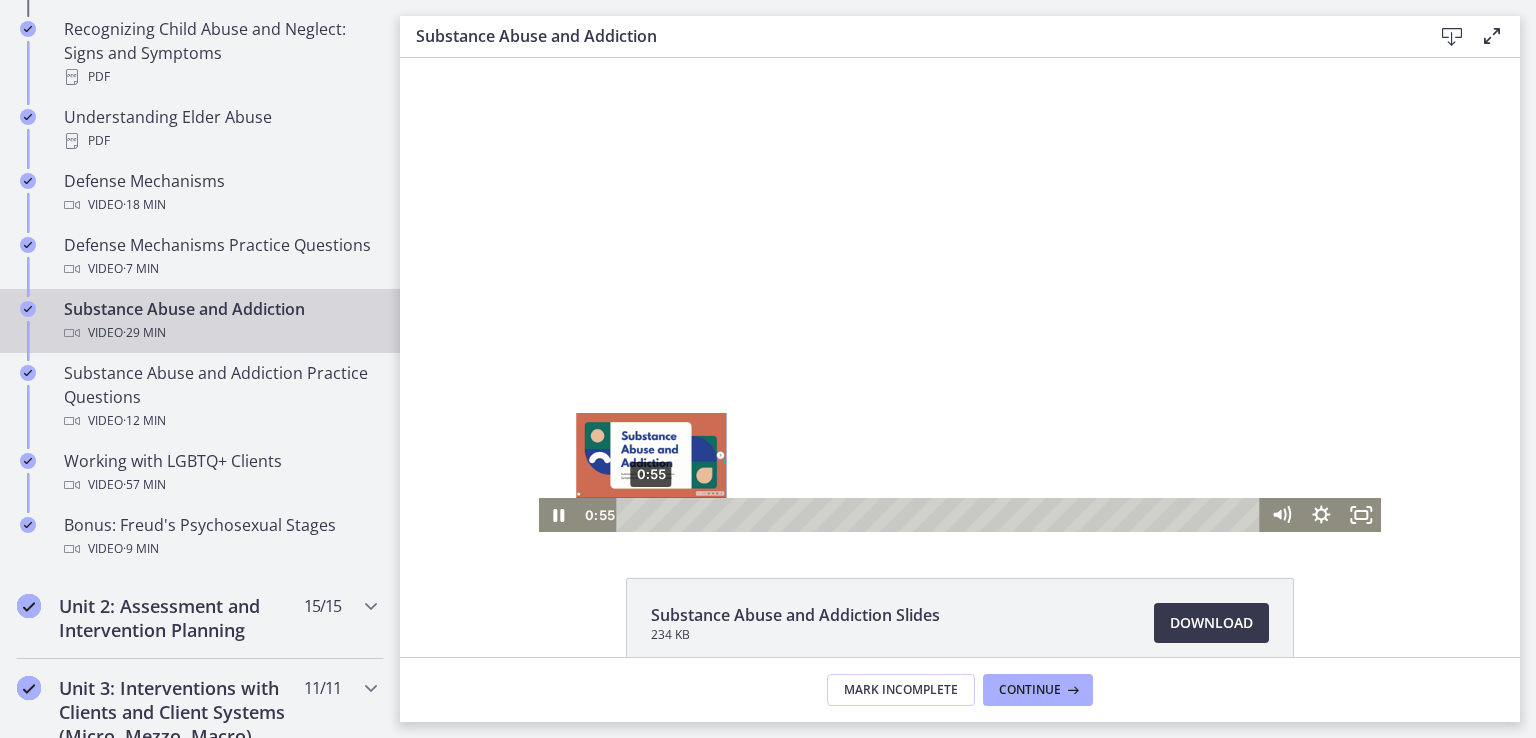 click on "0:55" at bounding box center (942, 515) 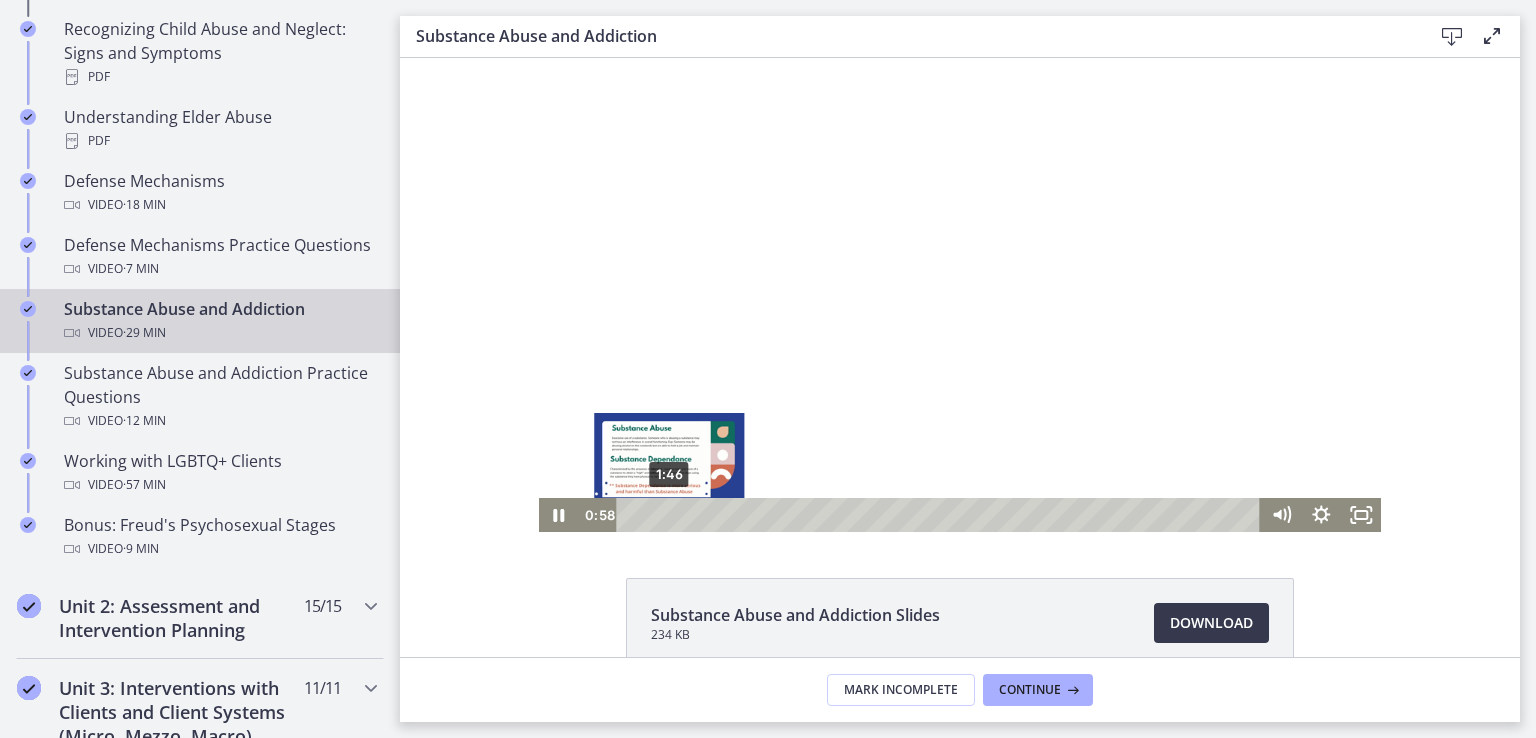 click on "1:46" at bounding box center (942, 515) 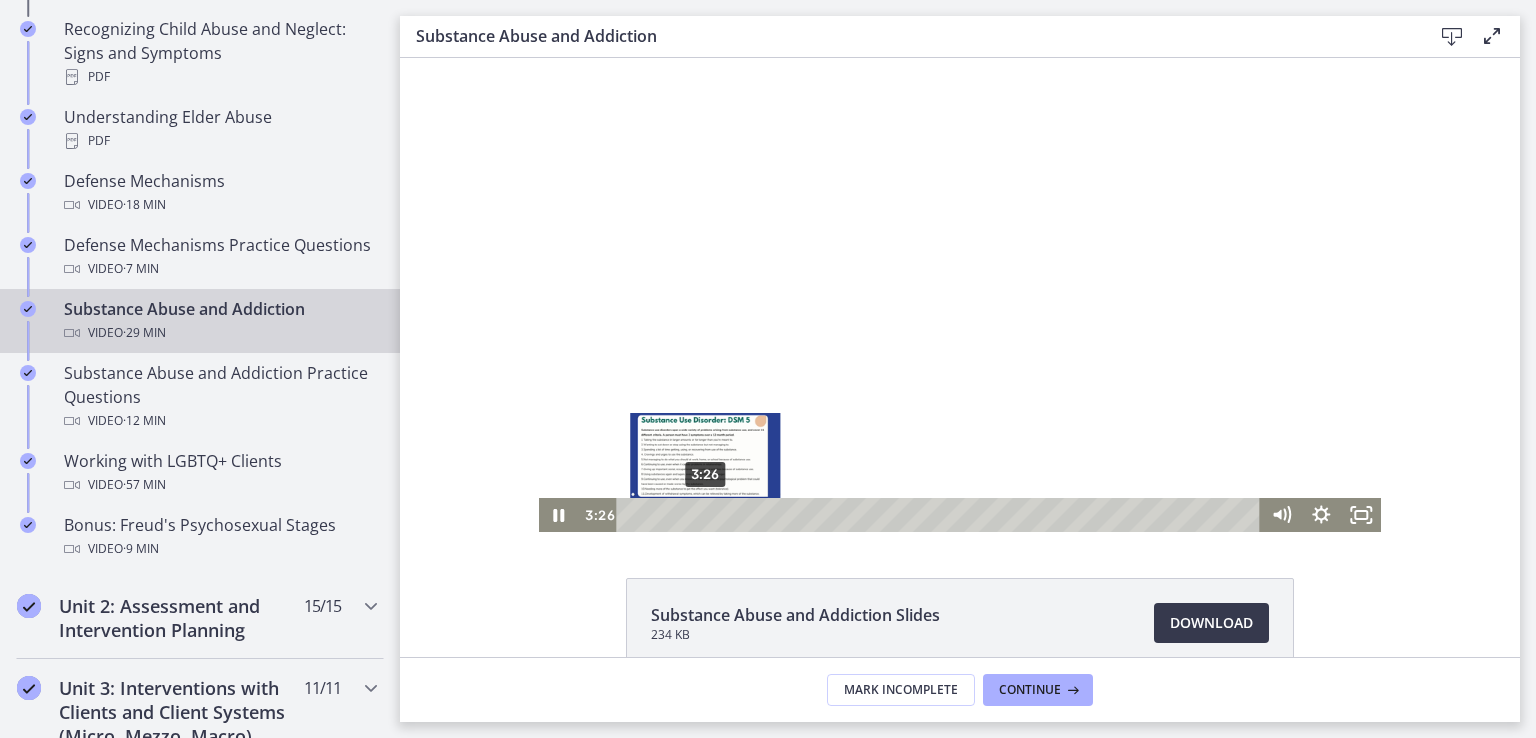 click on "3:26" at bounding box center [942, 515] 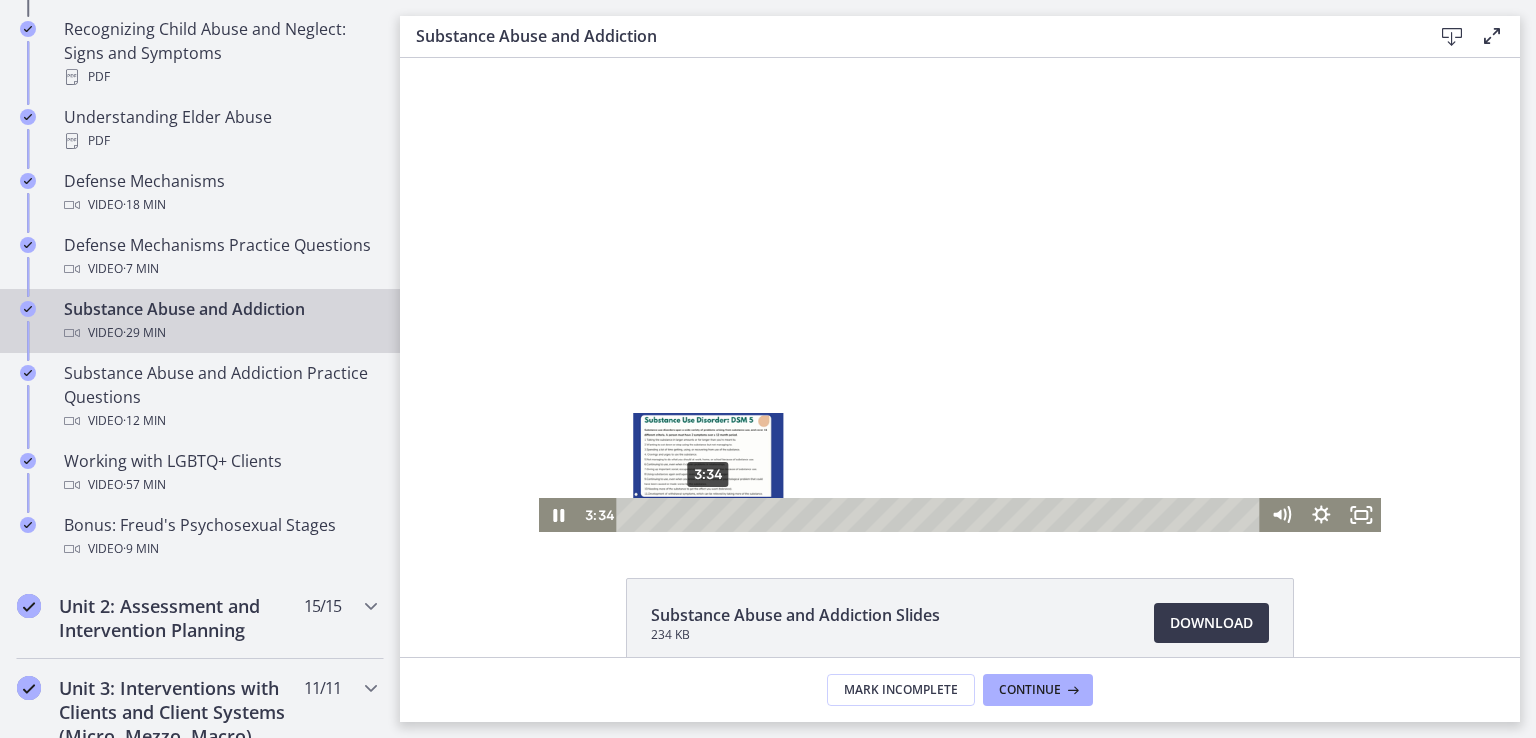 click at bounding box center [708, 514] 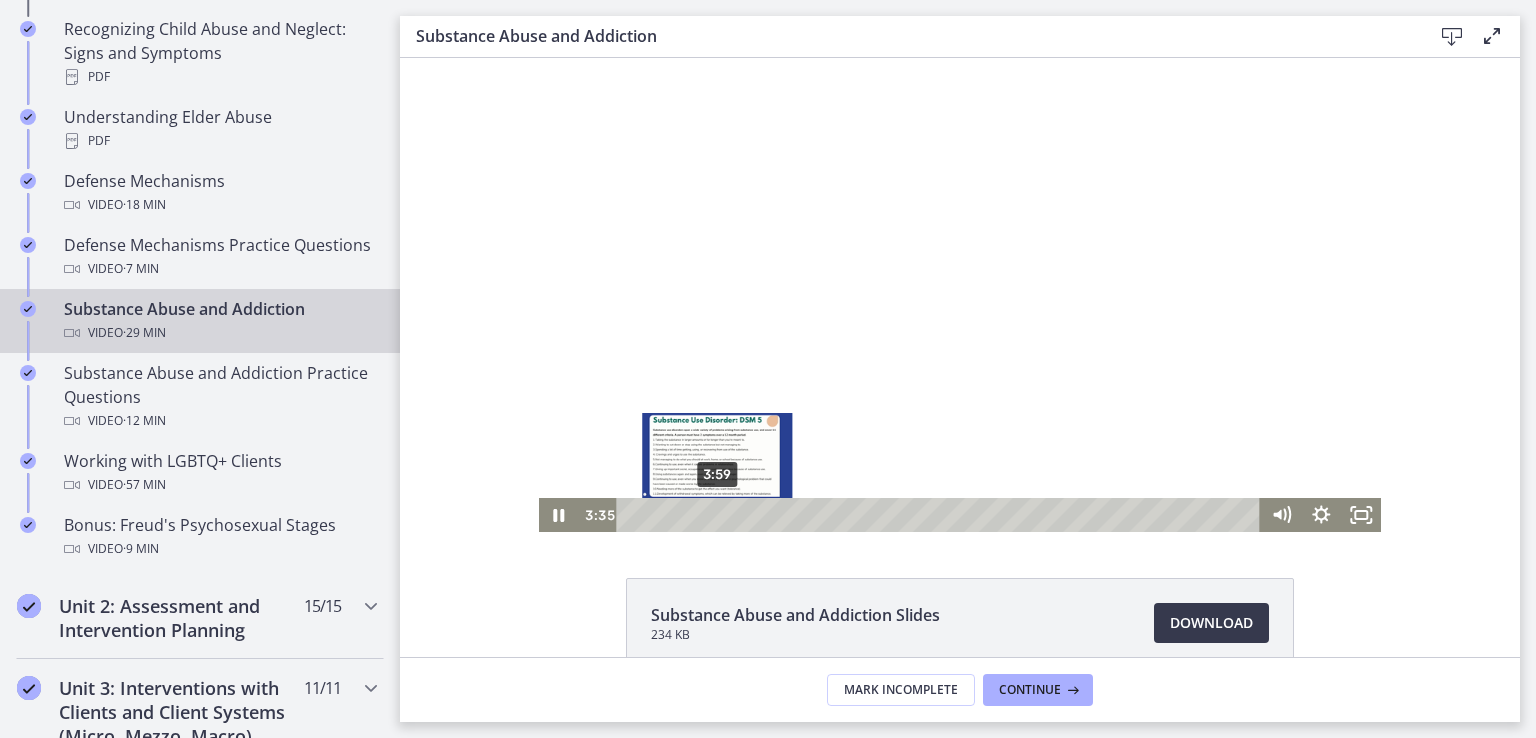 click on "3:59" at bounding box center (942, 515) 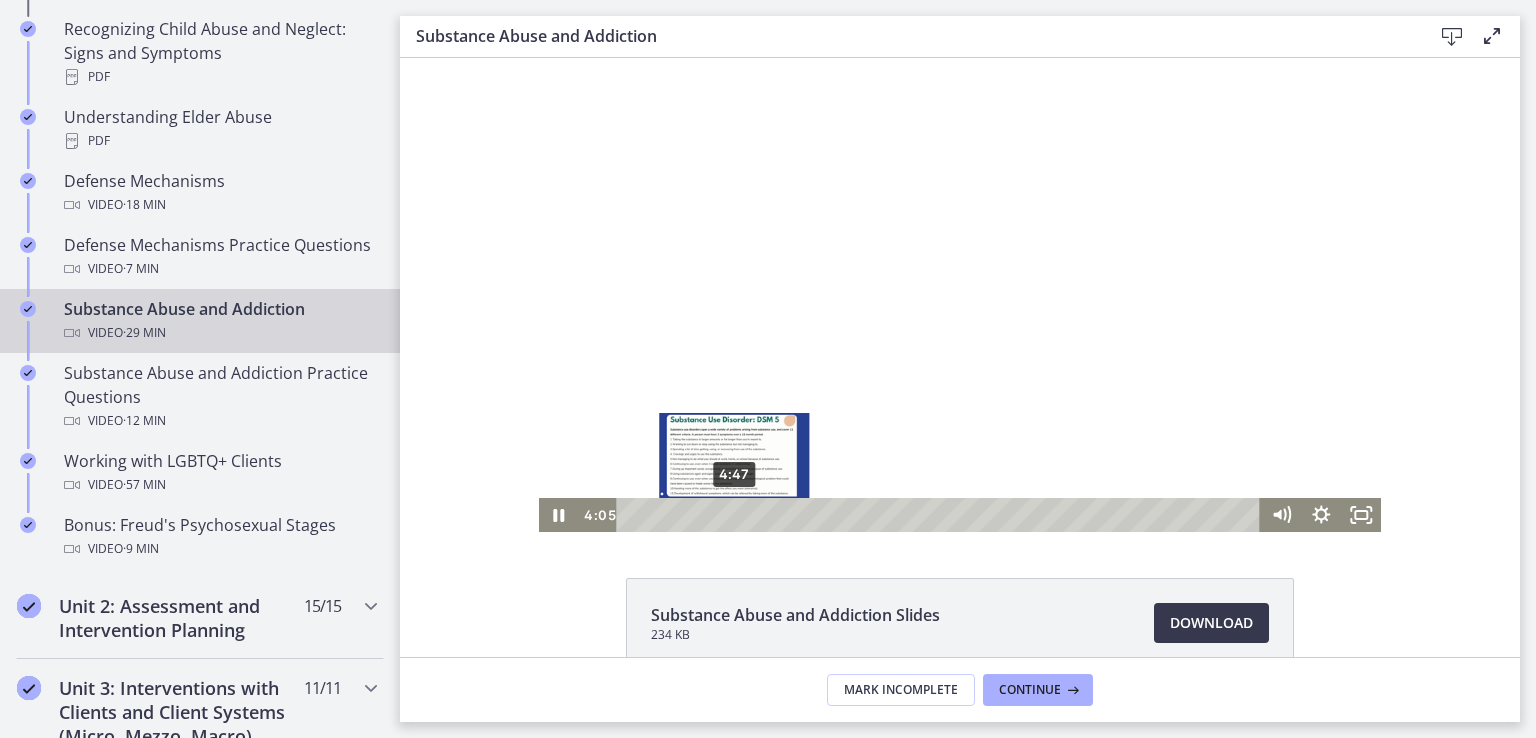 click on "4:47" at bounding box center (942, 515) 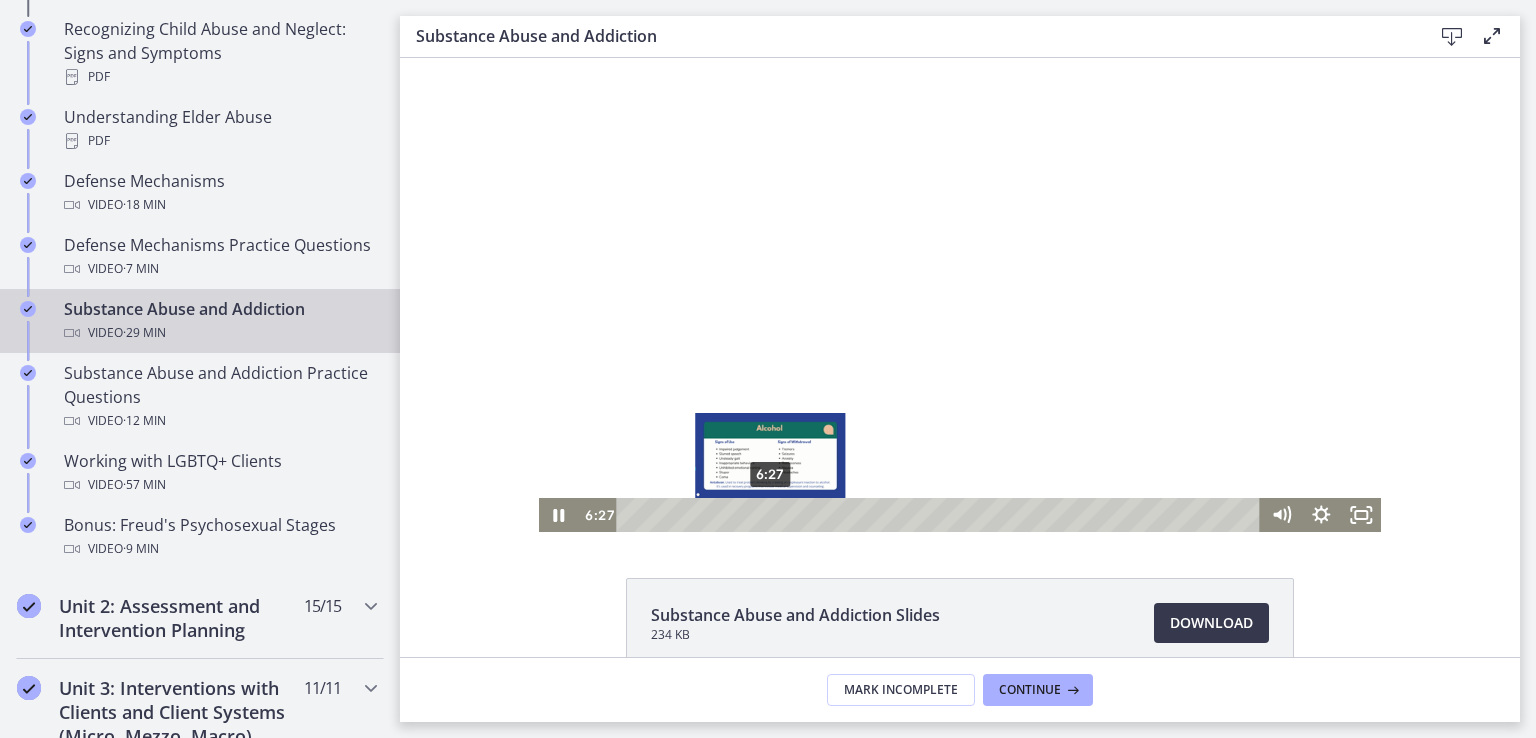 click on "6:27" at bounding box center [942, 515] 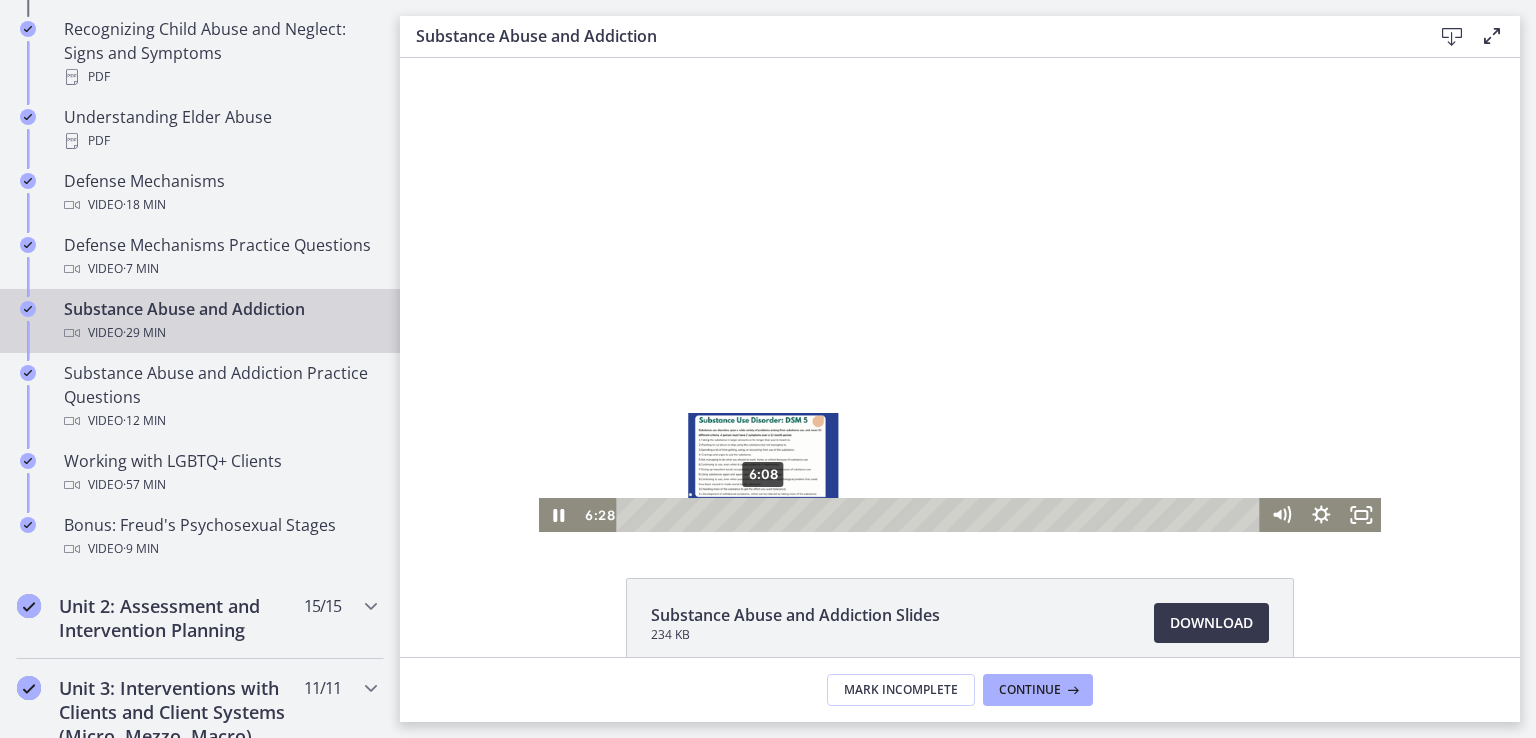 click on "6:08" at bounding box center [942, 515] 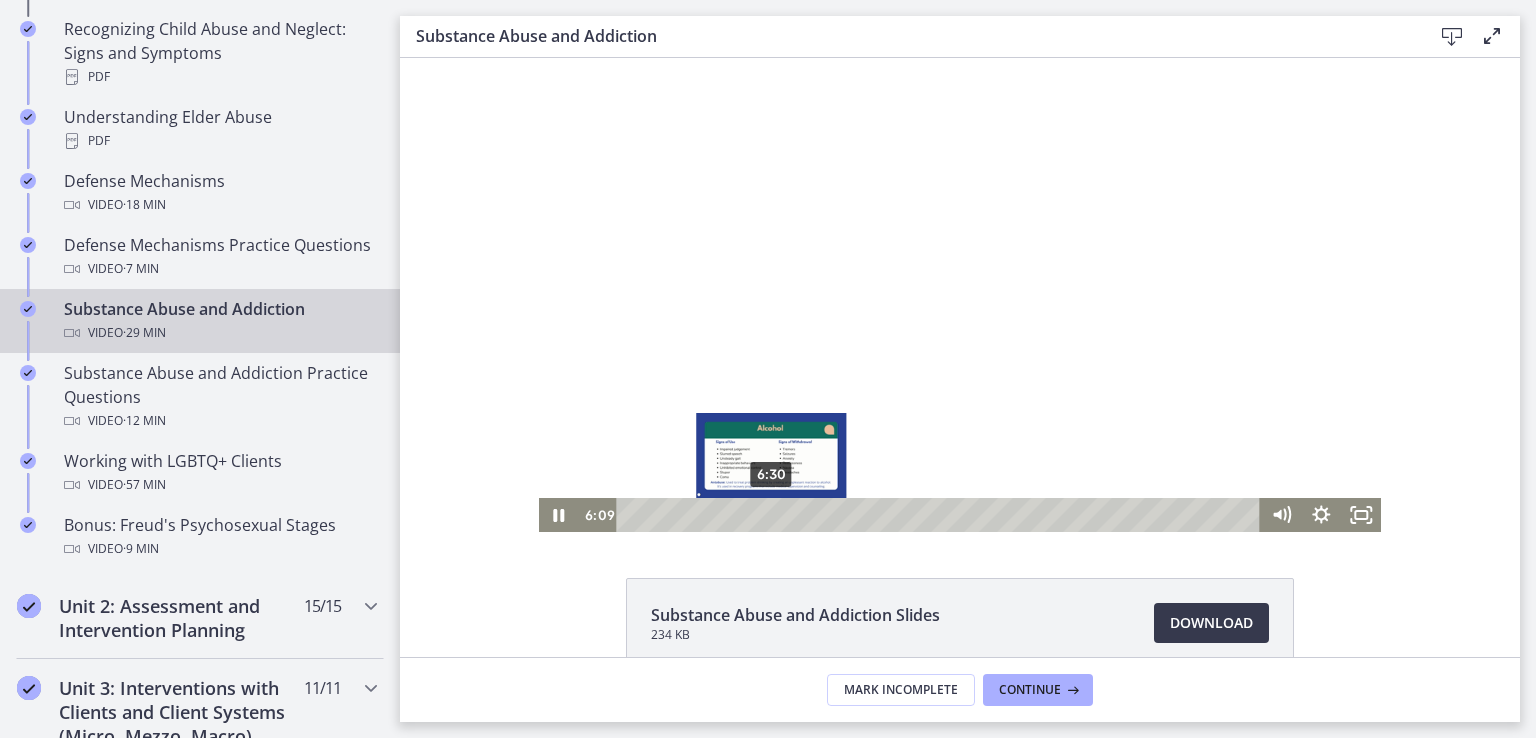 click on "6:30" at bounding box center [942, 515] 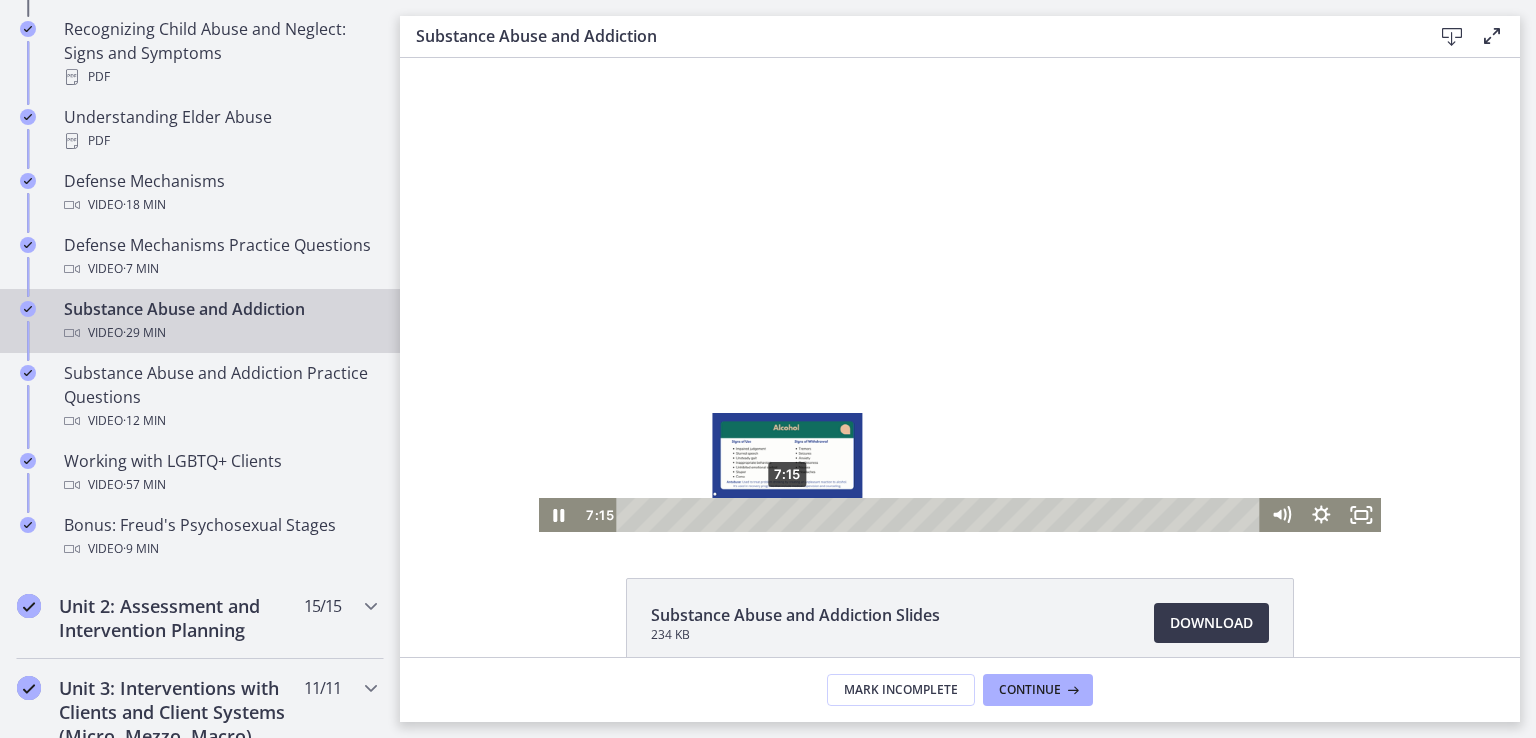 click on "7:15" at bounding box center (942, 515) 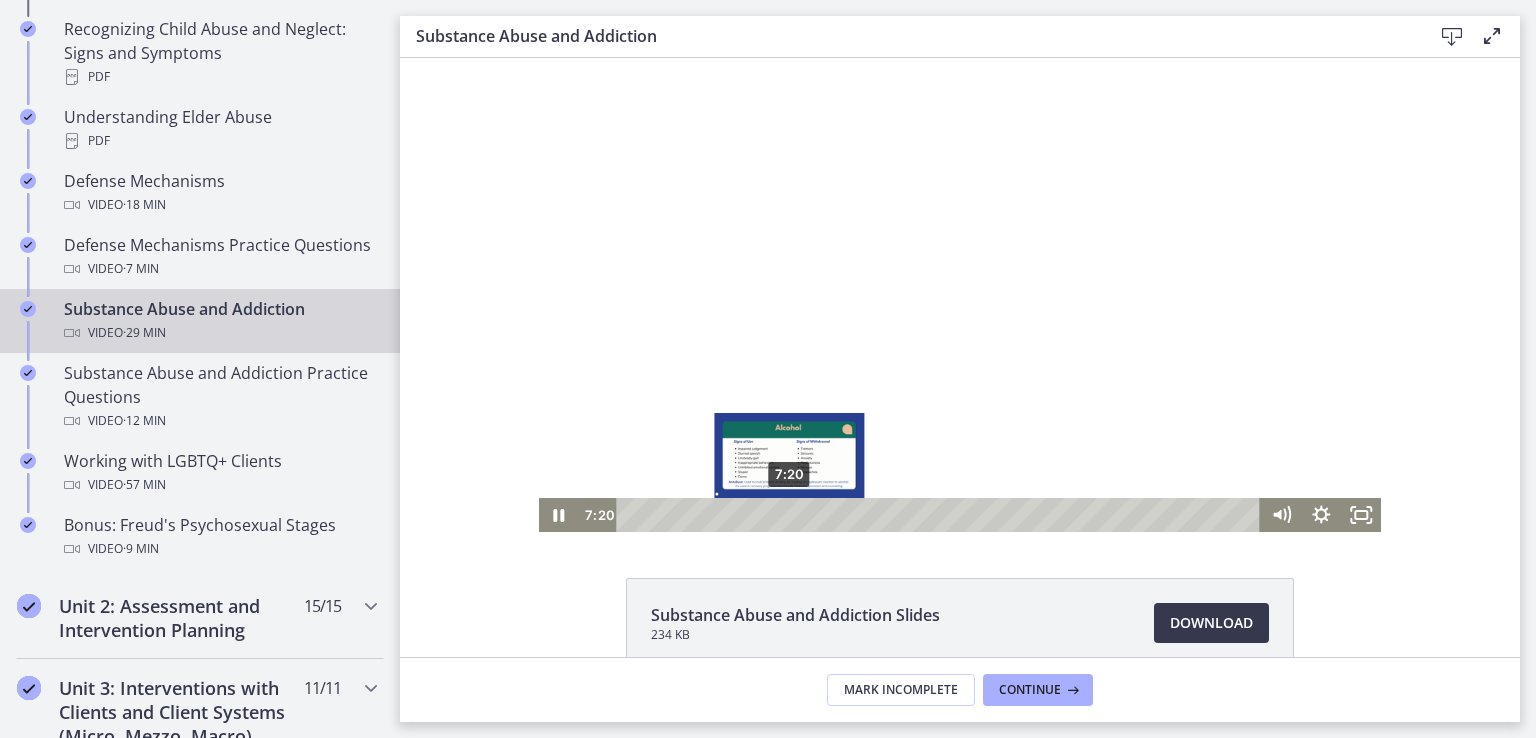 click at bounding box center (789, 514) 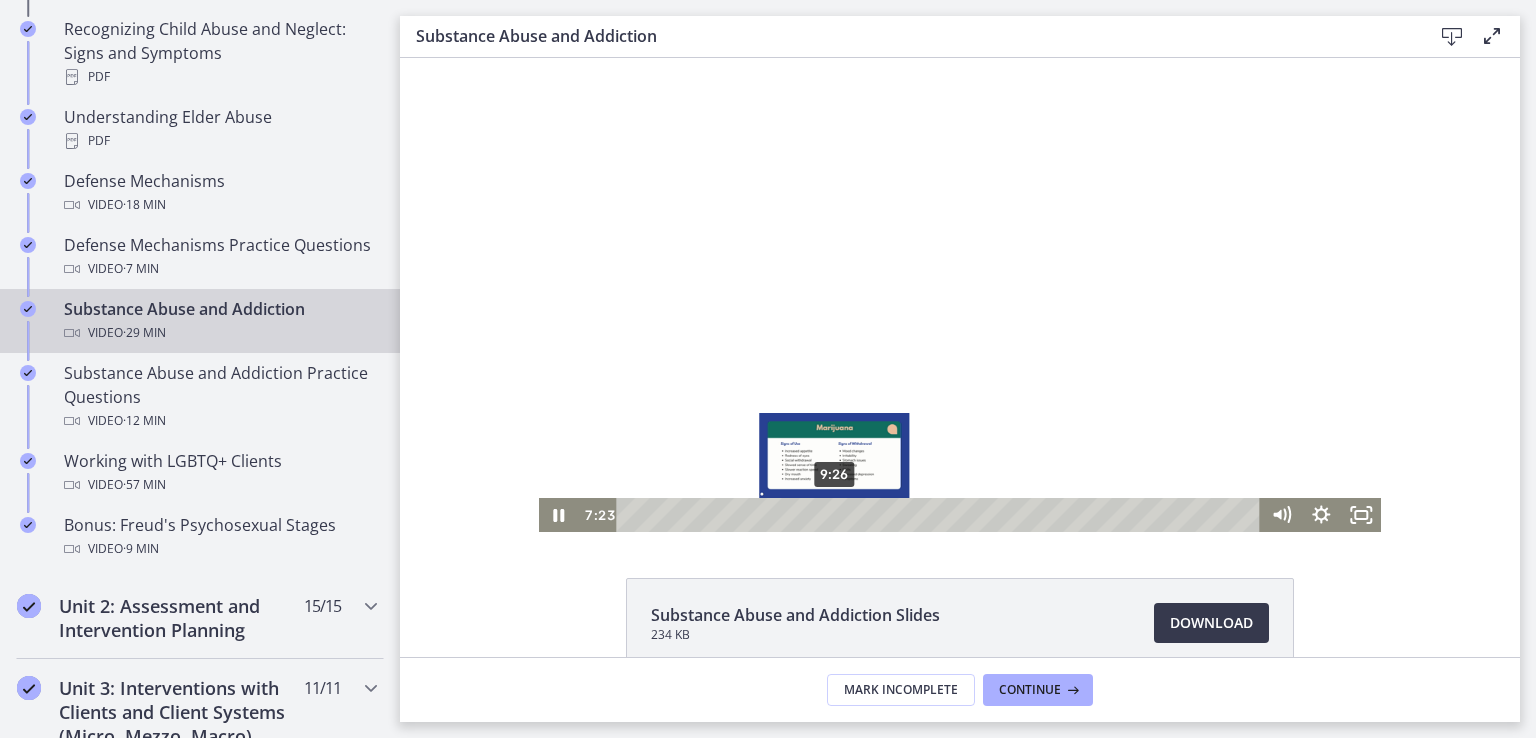 click on "9:26" at bounding box center [942, 515] 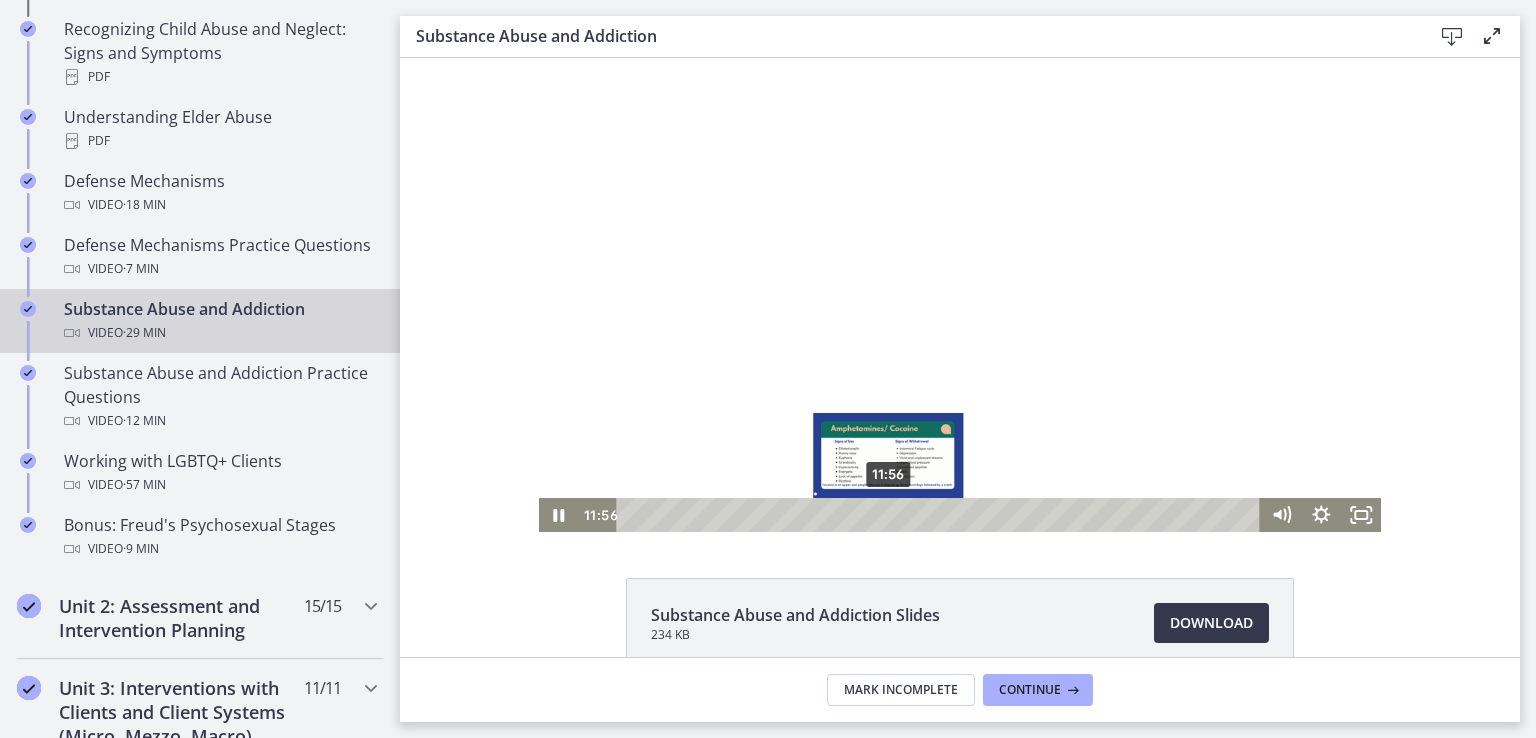 click on "11:56" at bounding box center [942, 515] 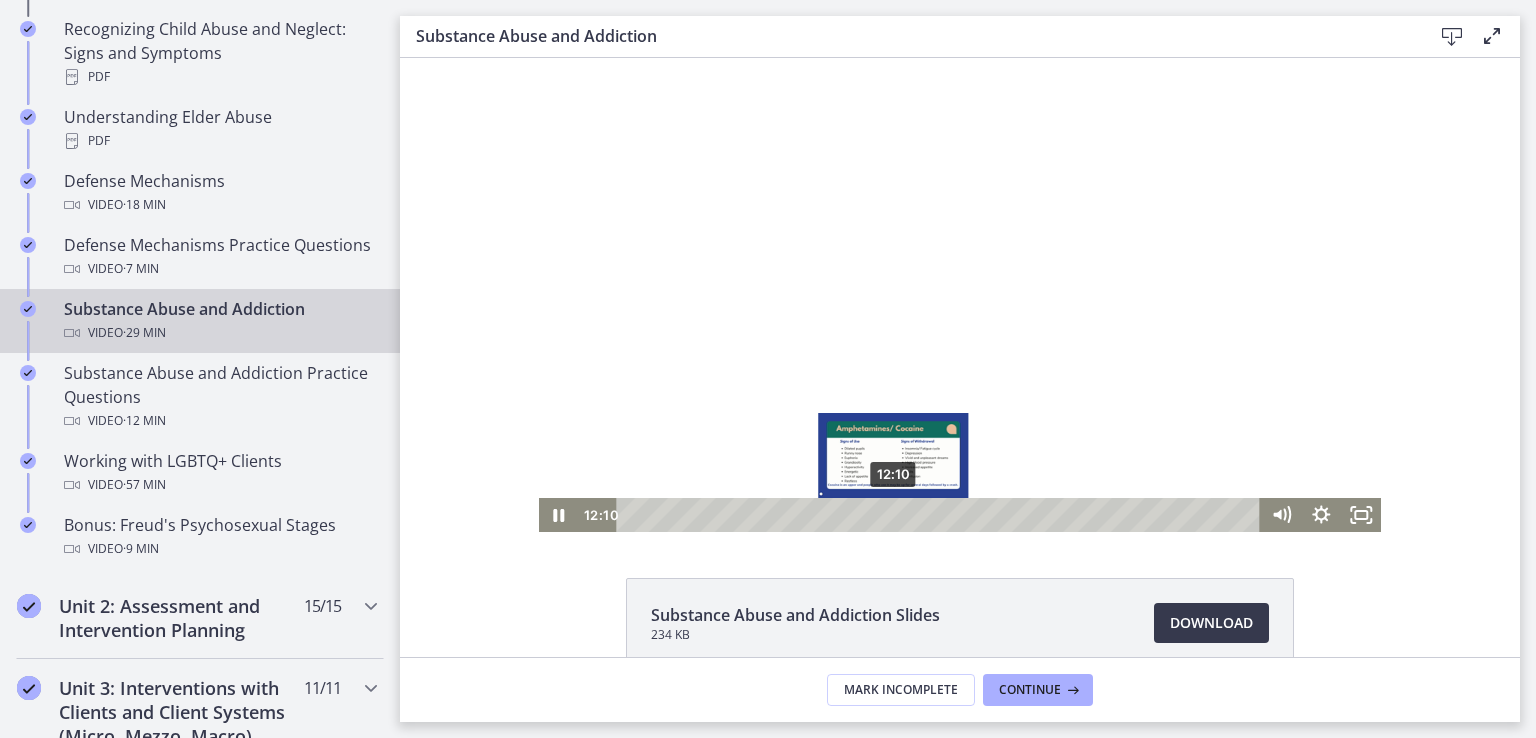 click on "12:10" at bounding box center [942, 515] 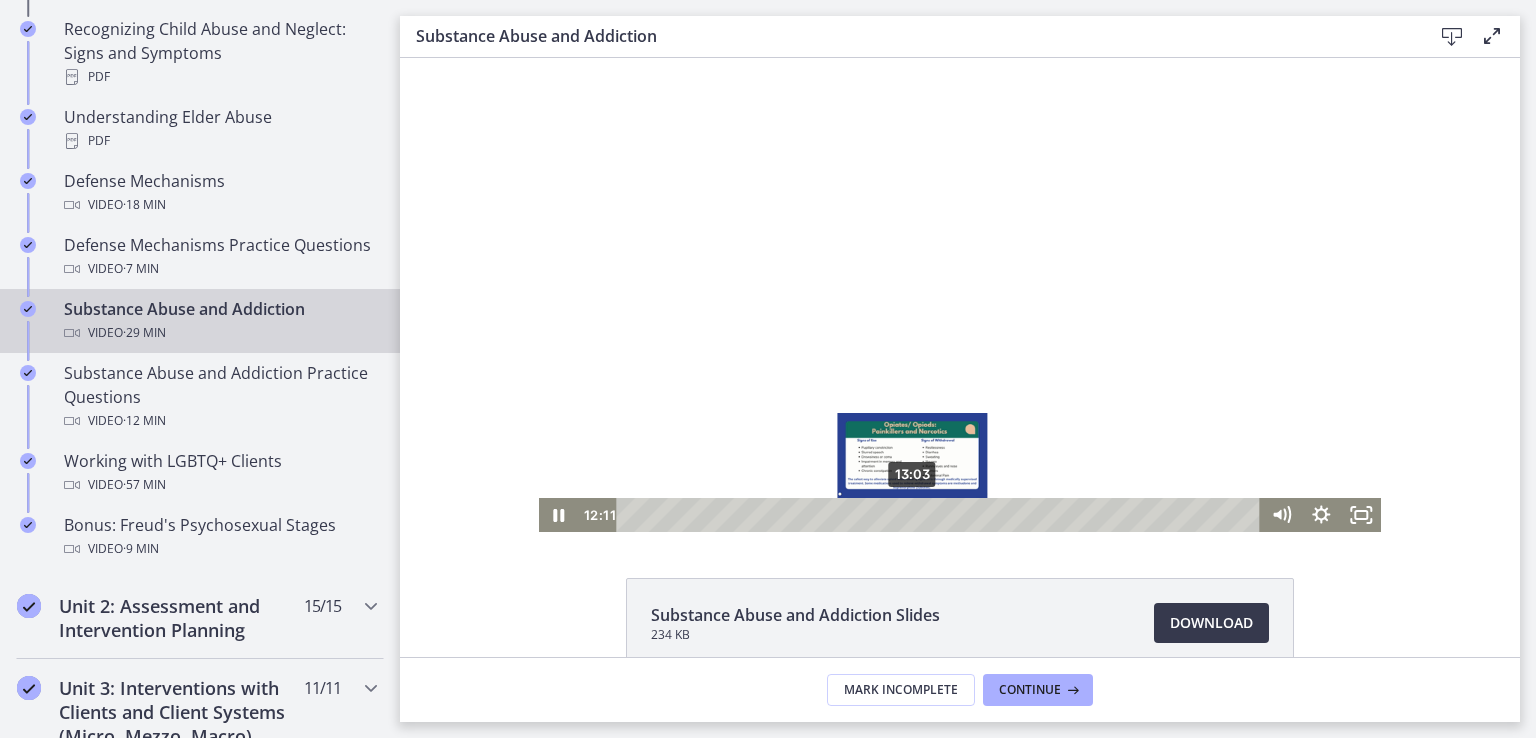 click on "13:03" at bounding box center (942, 515) 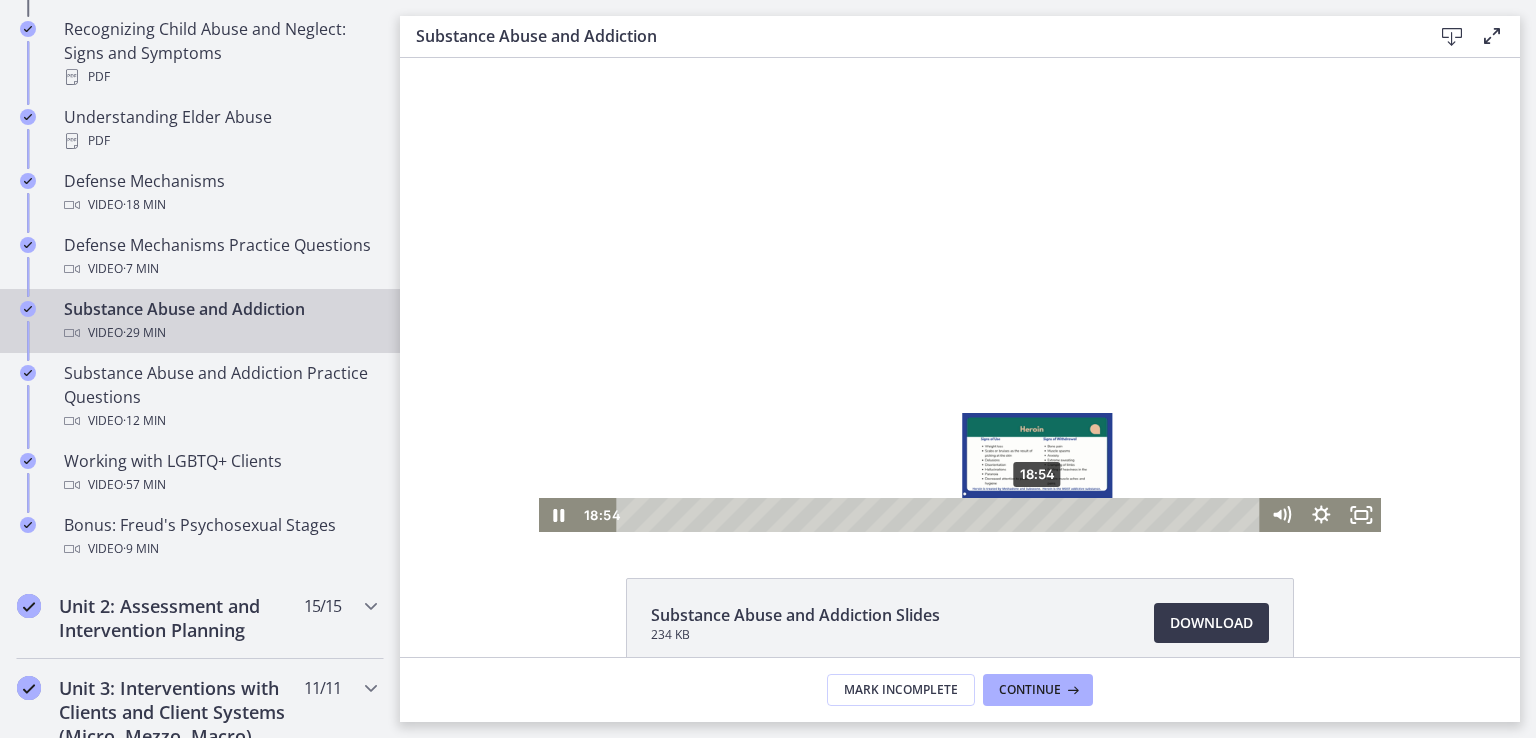 click on "18:54" at bounding box center [942, 515] 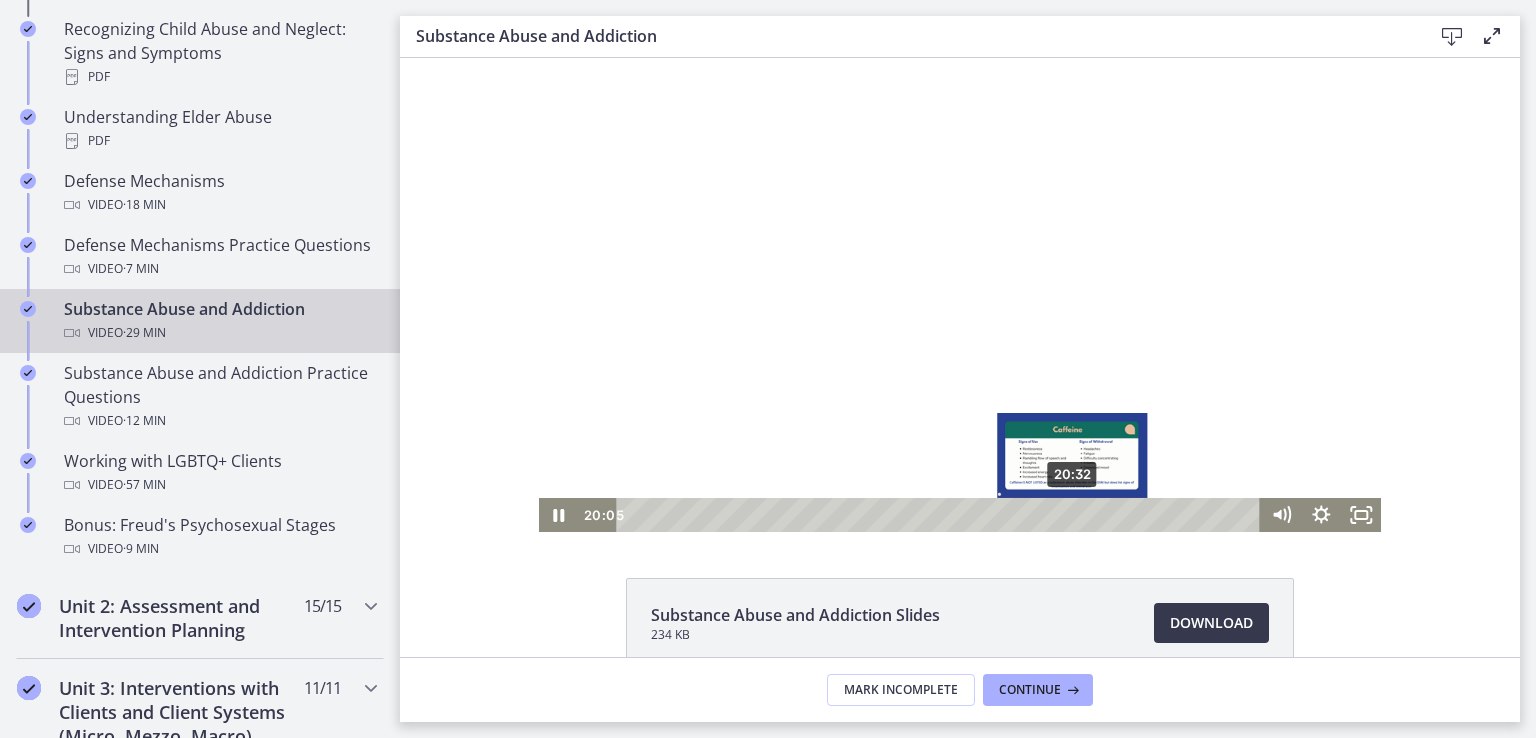 click on "20:32" at bounding box center (942, 515) 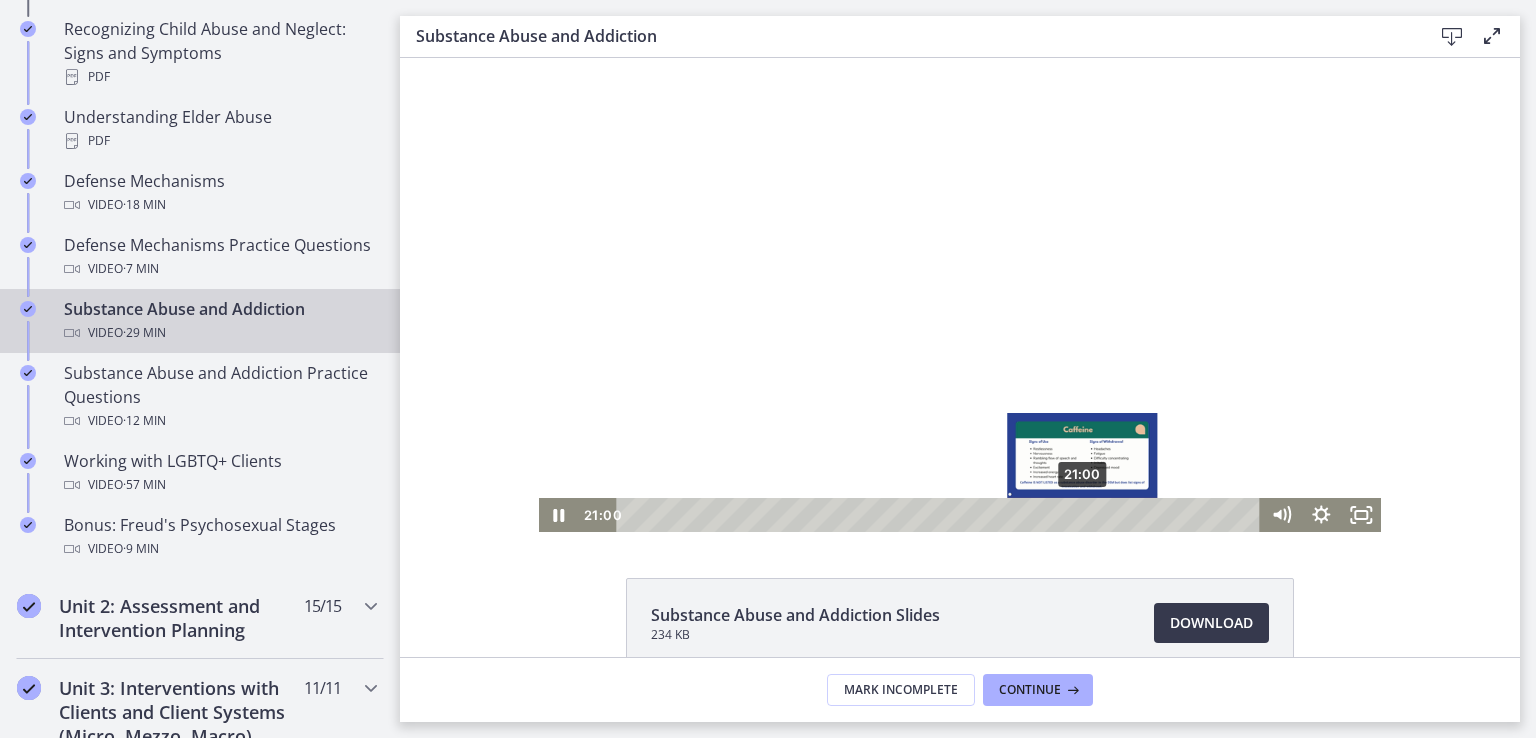 click on "21:00" at bounding box center [942, 515] 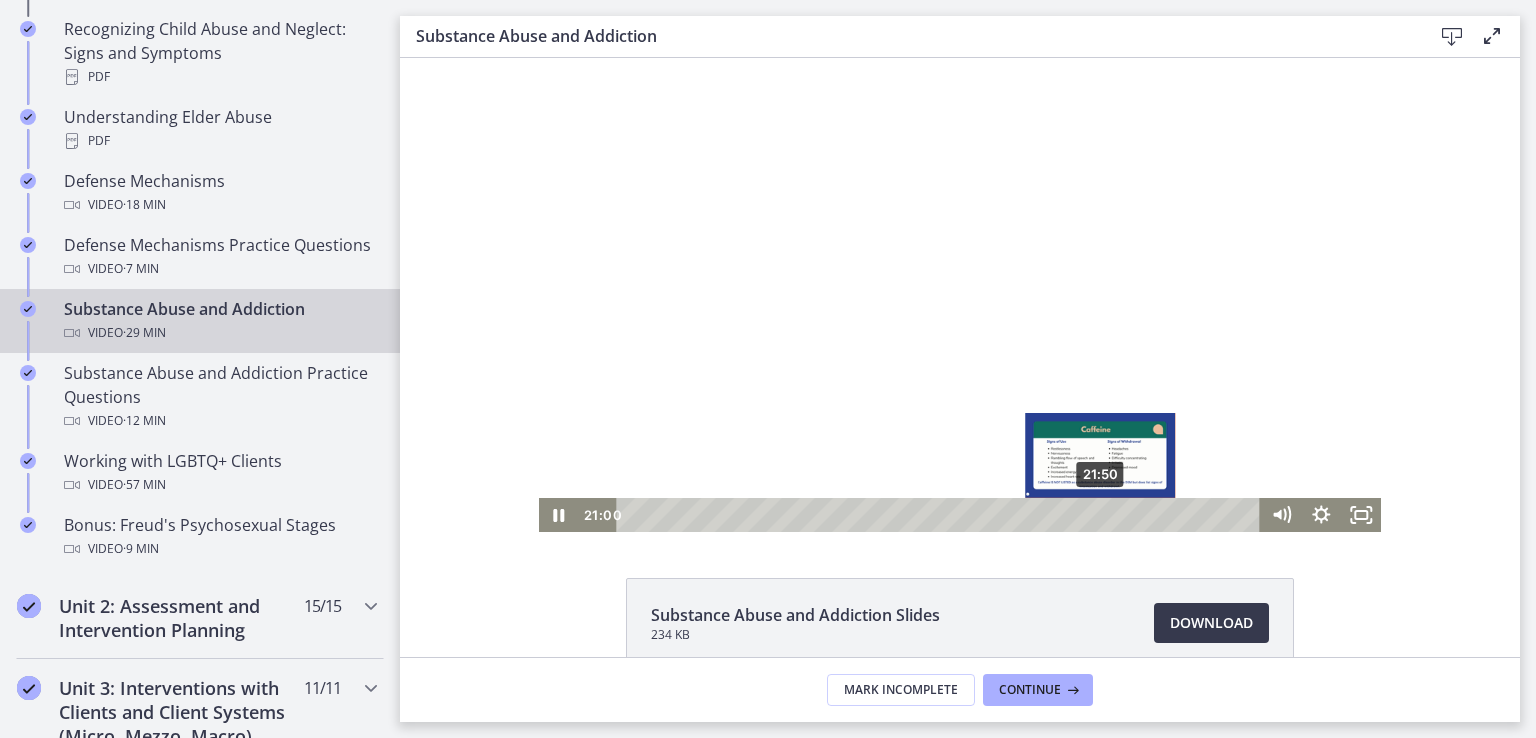 click on "21:50" at bounding box center (942, 515) 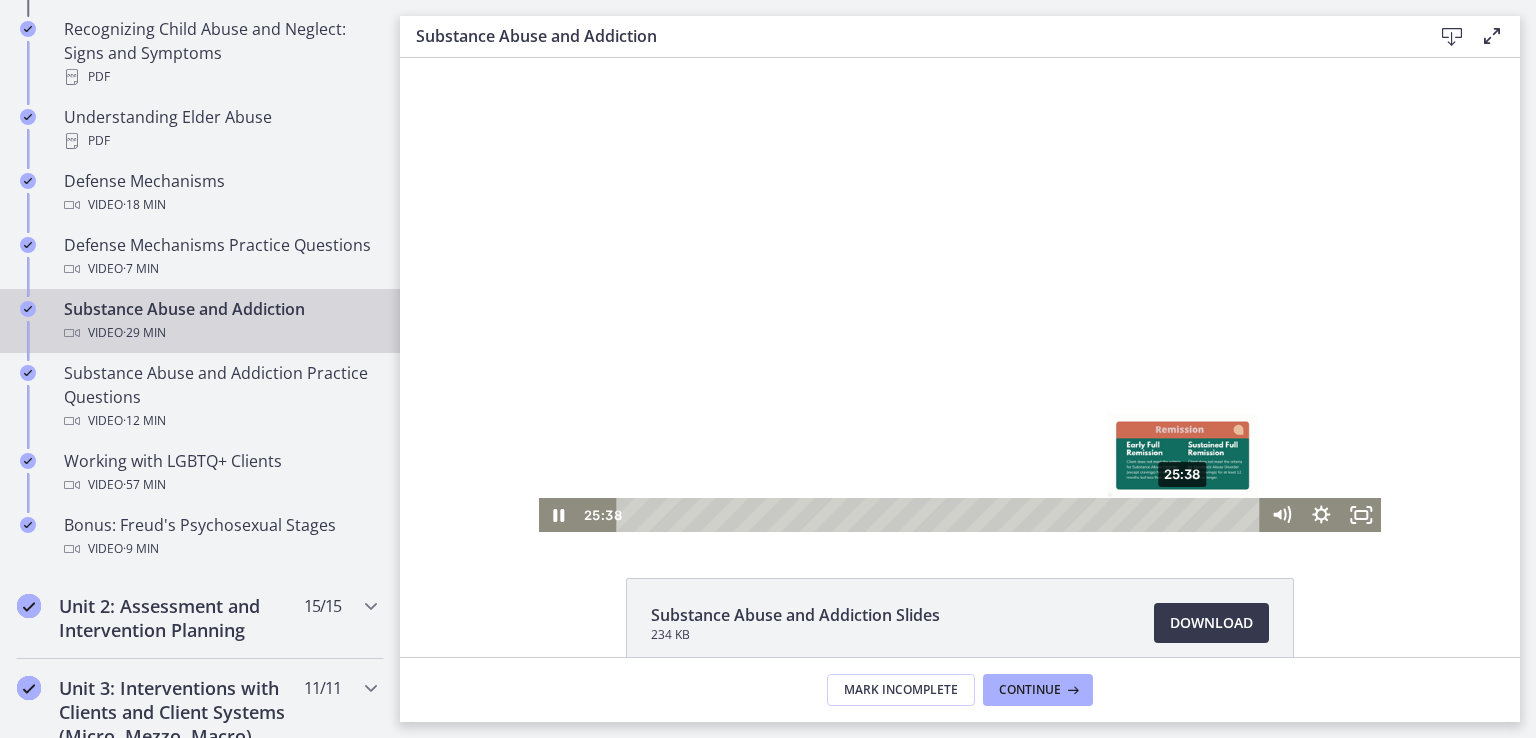 click on "25:38" at bounding box center (942, 515) 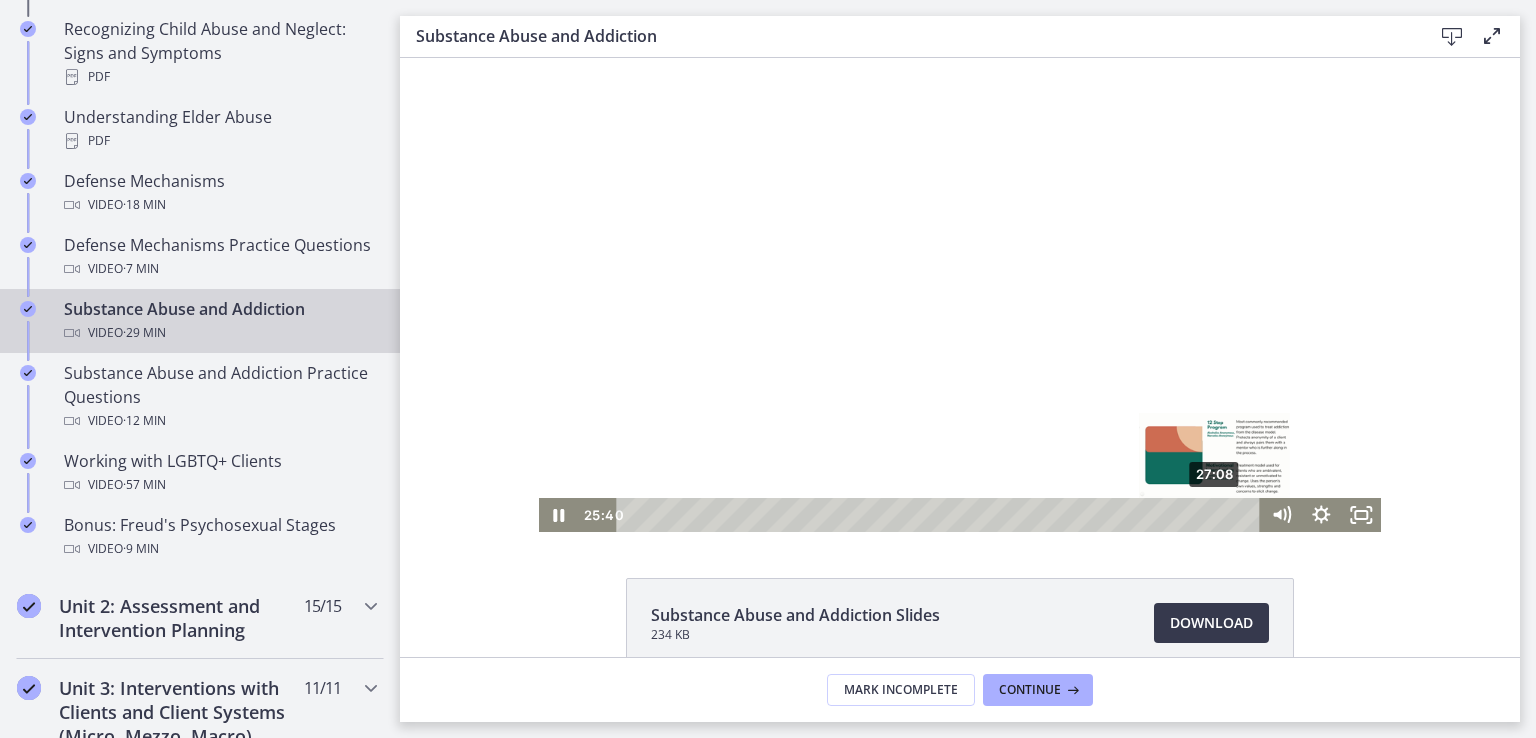click on "27:08" at bounding box center (942, 515) 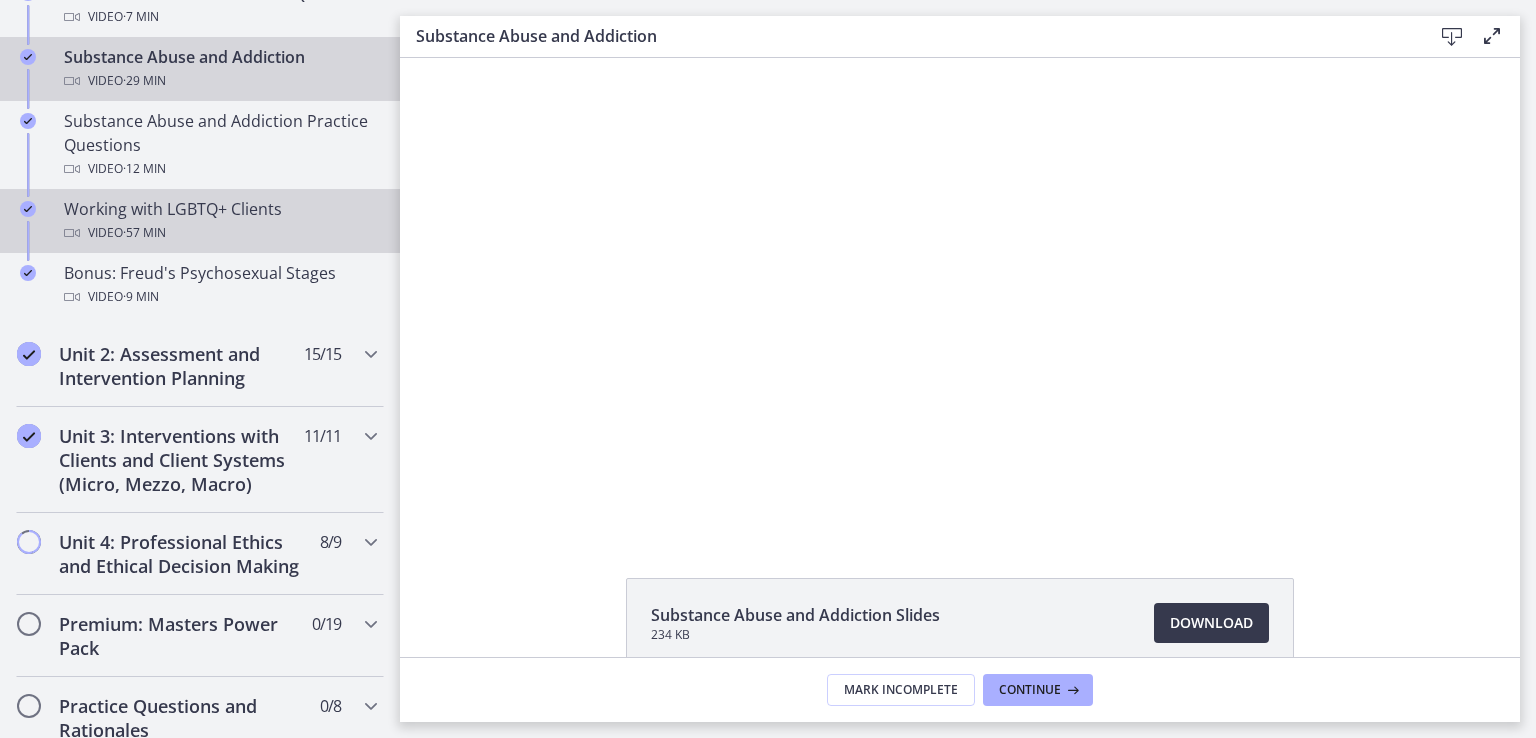 scroll, scrollTop: 1333, scrollLeft: 0, axis: vertical 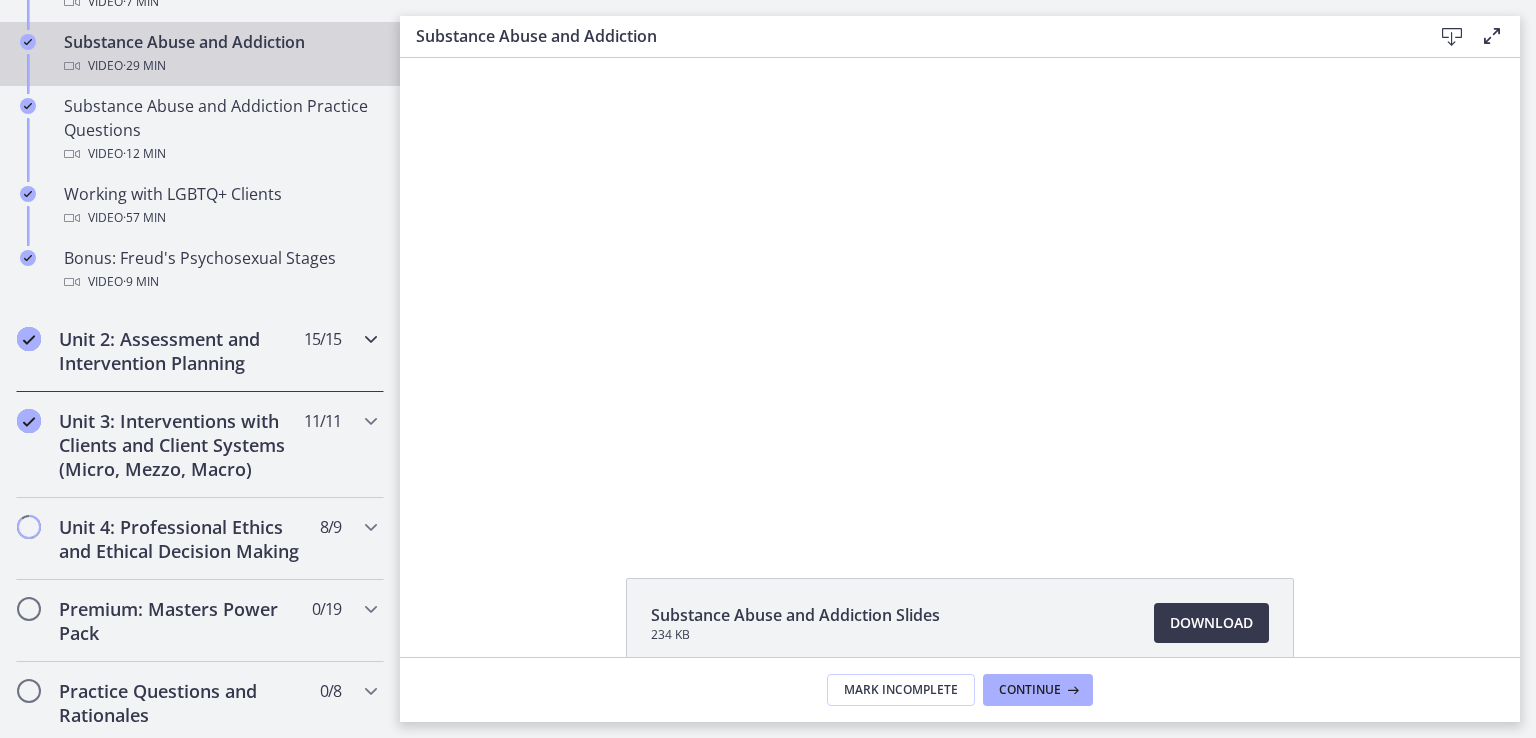 click on "Unit 2: Assessment and Intervention Planning
15  /  15
Completed" at bounding box center [200, 351] 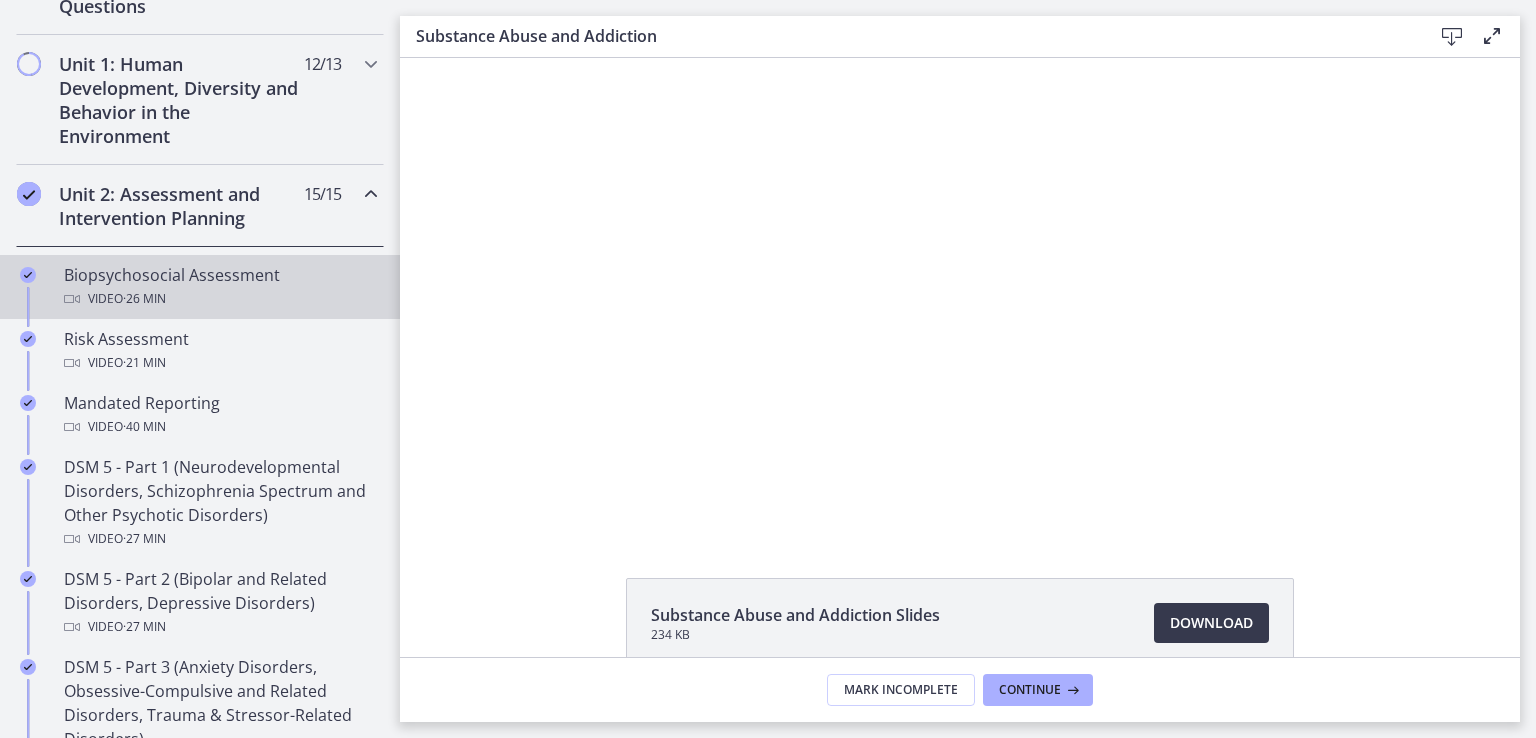 scroll, scrollTop: 533, scrollLeft: 0, axis: vertical 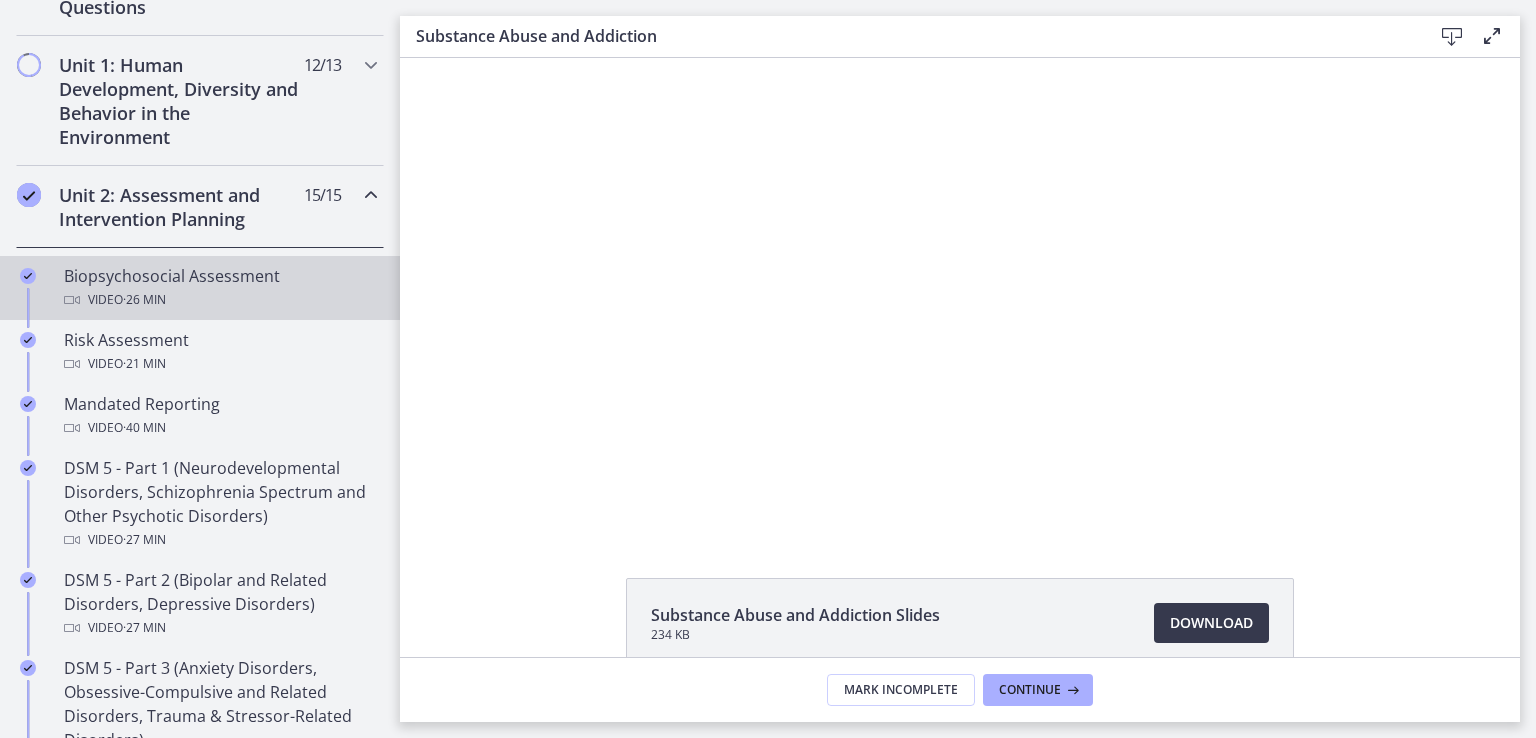 click on "Biopsychosocial Assessment
Video
·  26 min" at bounding box center (220, 288) 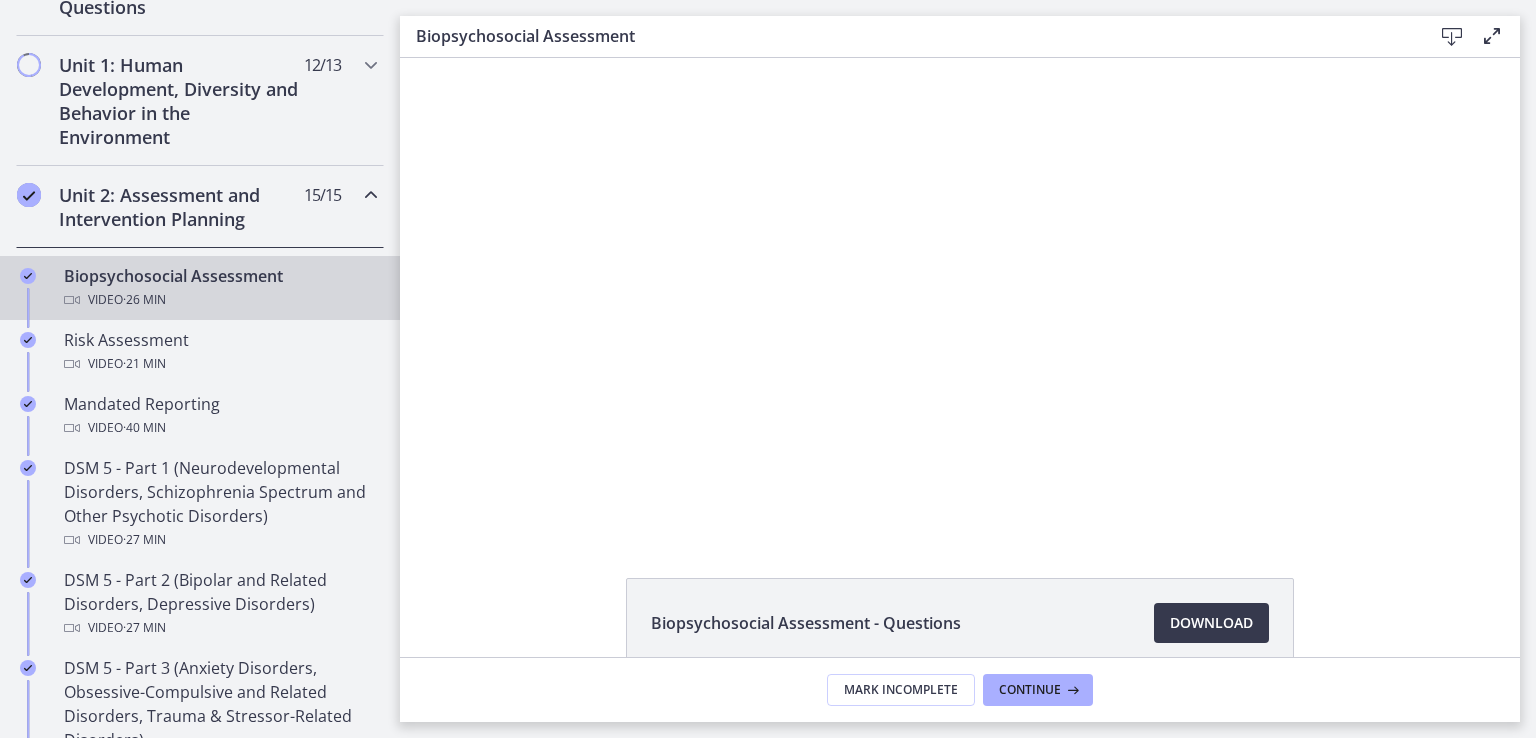 scroll, scrollTop: 0, scrollLeft: 0, axis: both 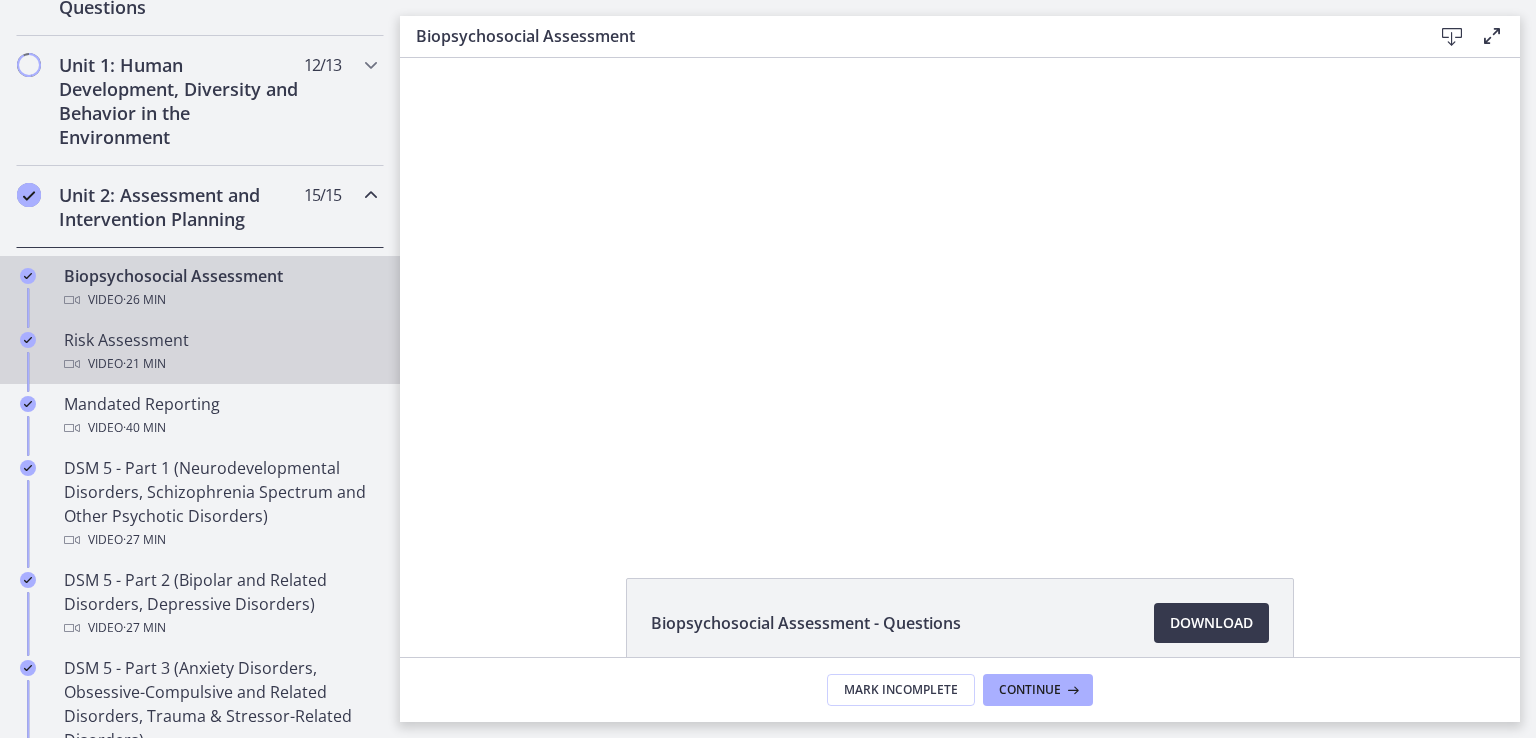 click on "Video
·  21 min" at bounding box center [220, 364] 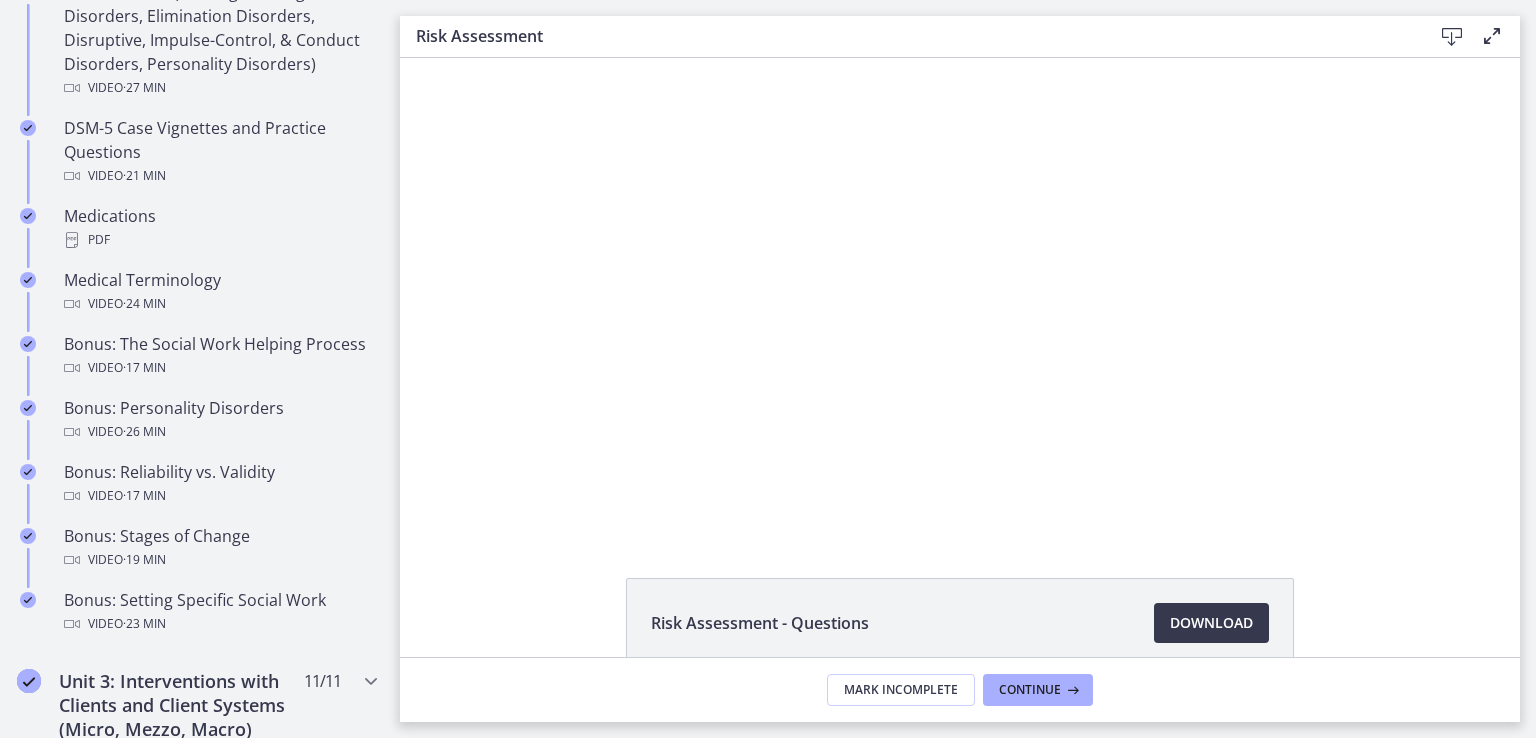 scroll, scrollTop: 0, scrollLeft: 0, axis: both 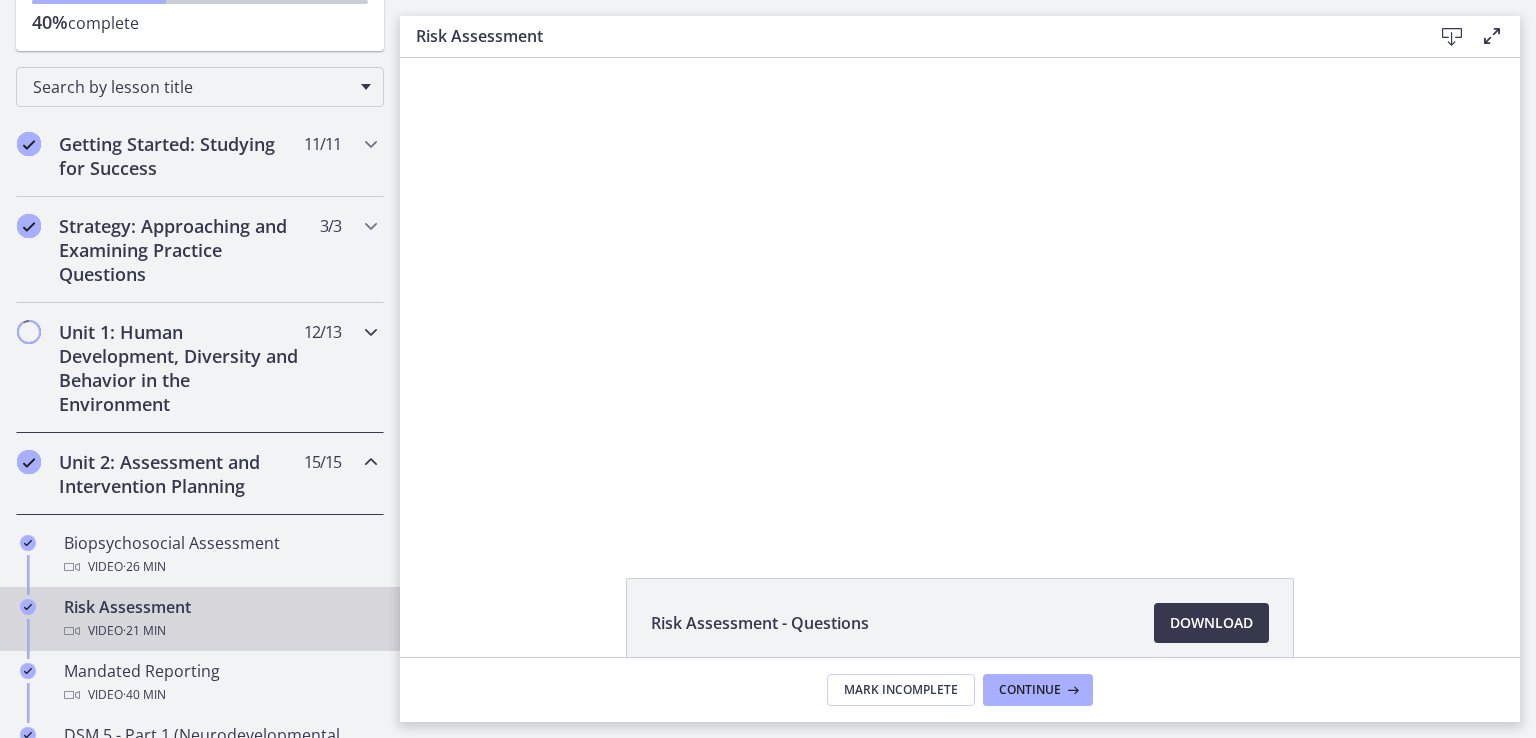 click on "Unit 1: Human Development, Diversity and Behavior in the Environment" at bounding box center [181, 368] 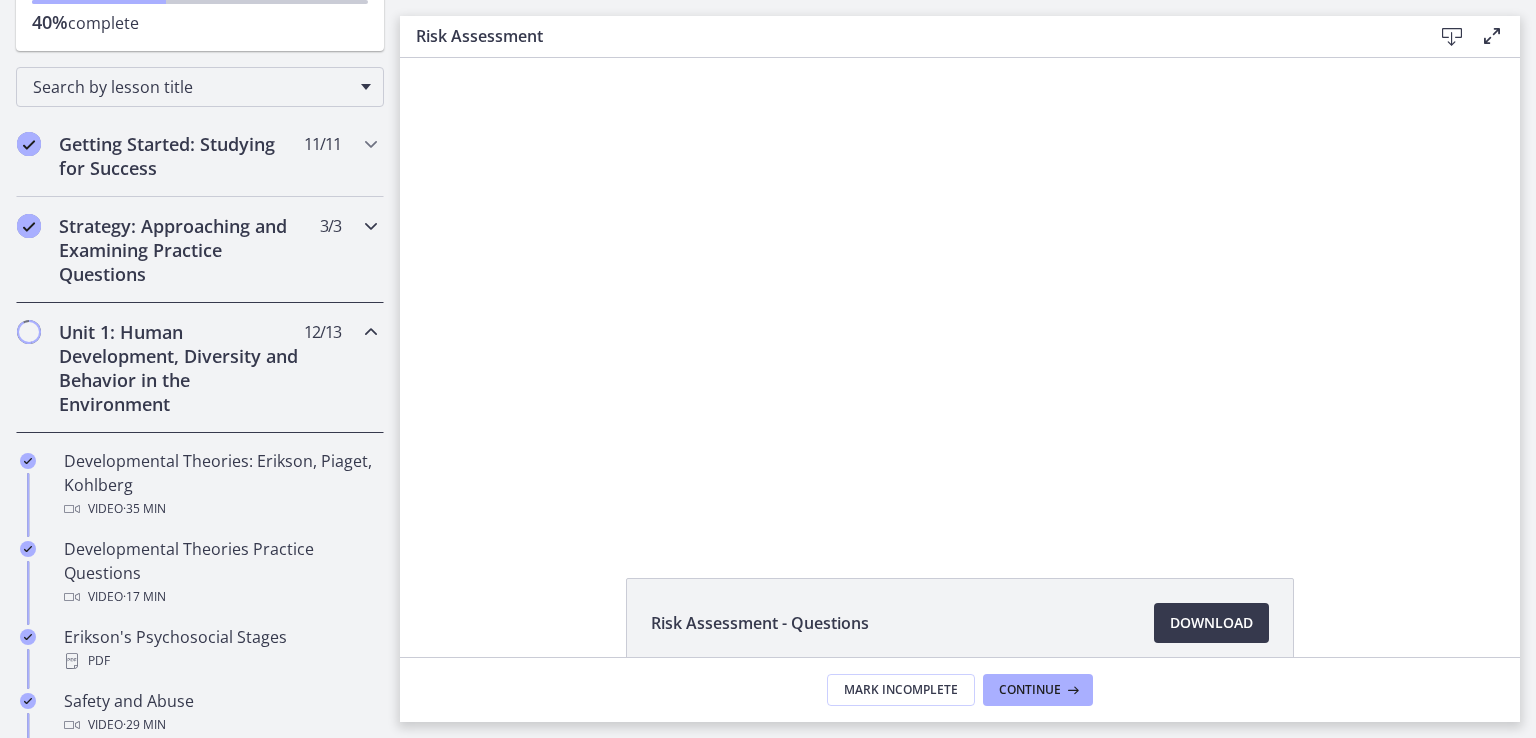 click on "Strategy: Approaching and Examining Practice Questions" at bounding box center [181, 250] 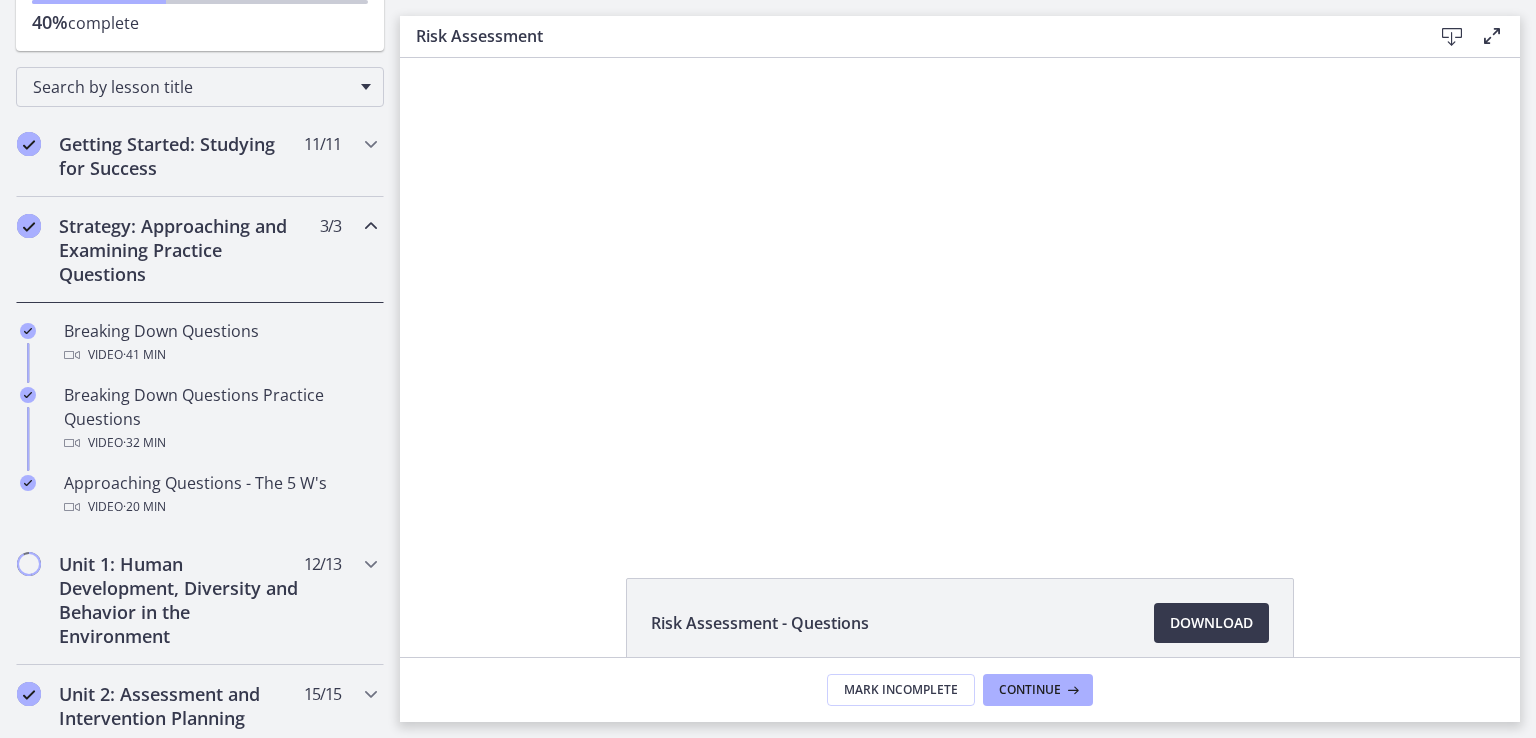 click on "Strategy: Approaching and Examining Practice Questions" at bounding box center [181, 250] 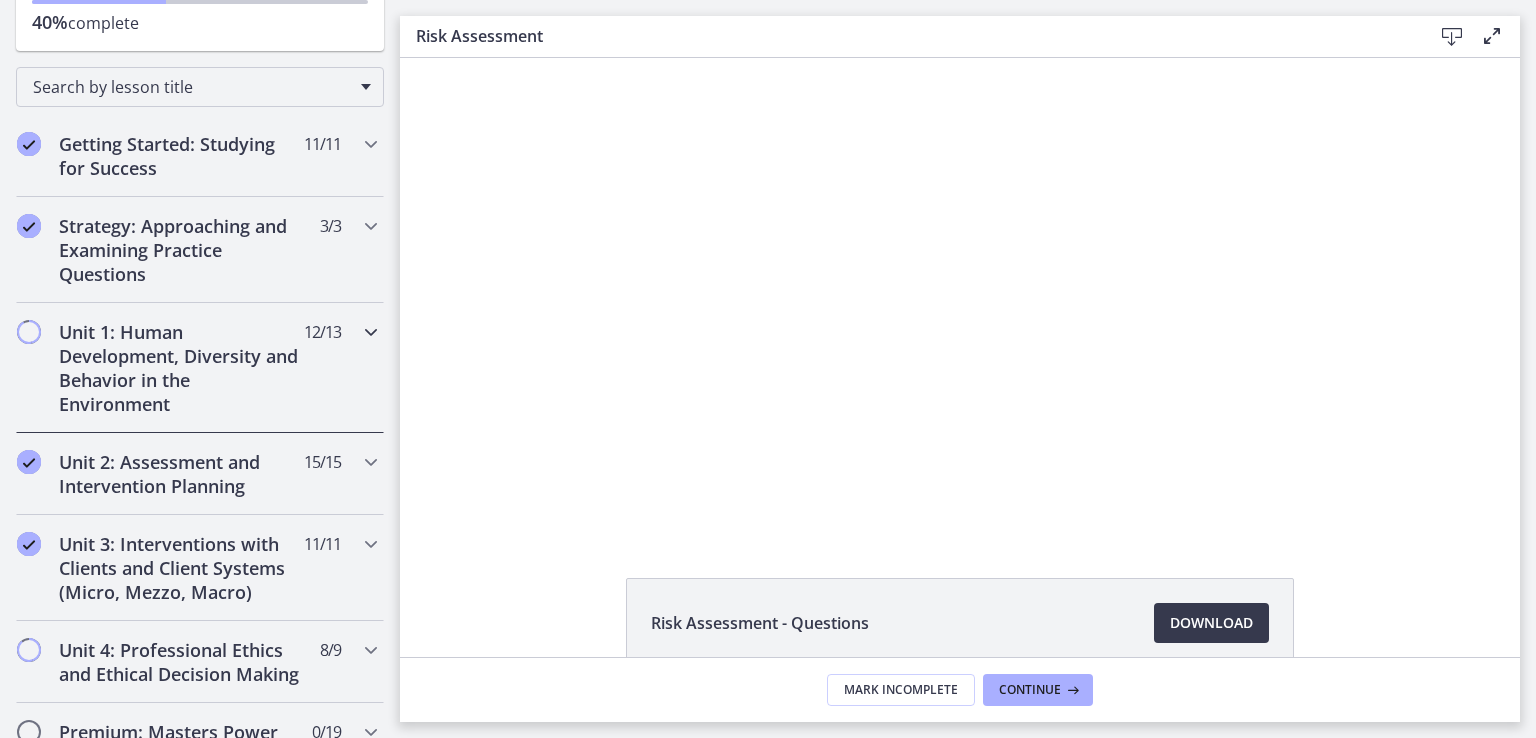 click on "Unit 1: Human Development, Diversity and Behavior in the Environment" at bounding box center [181, 368] 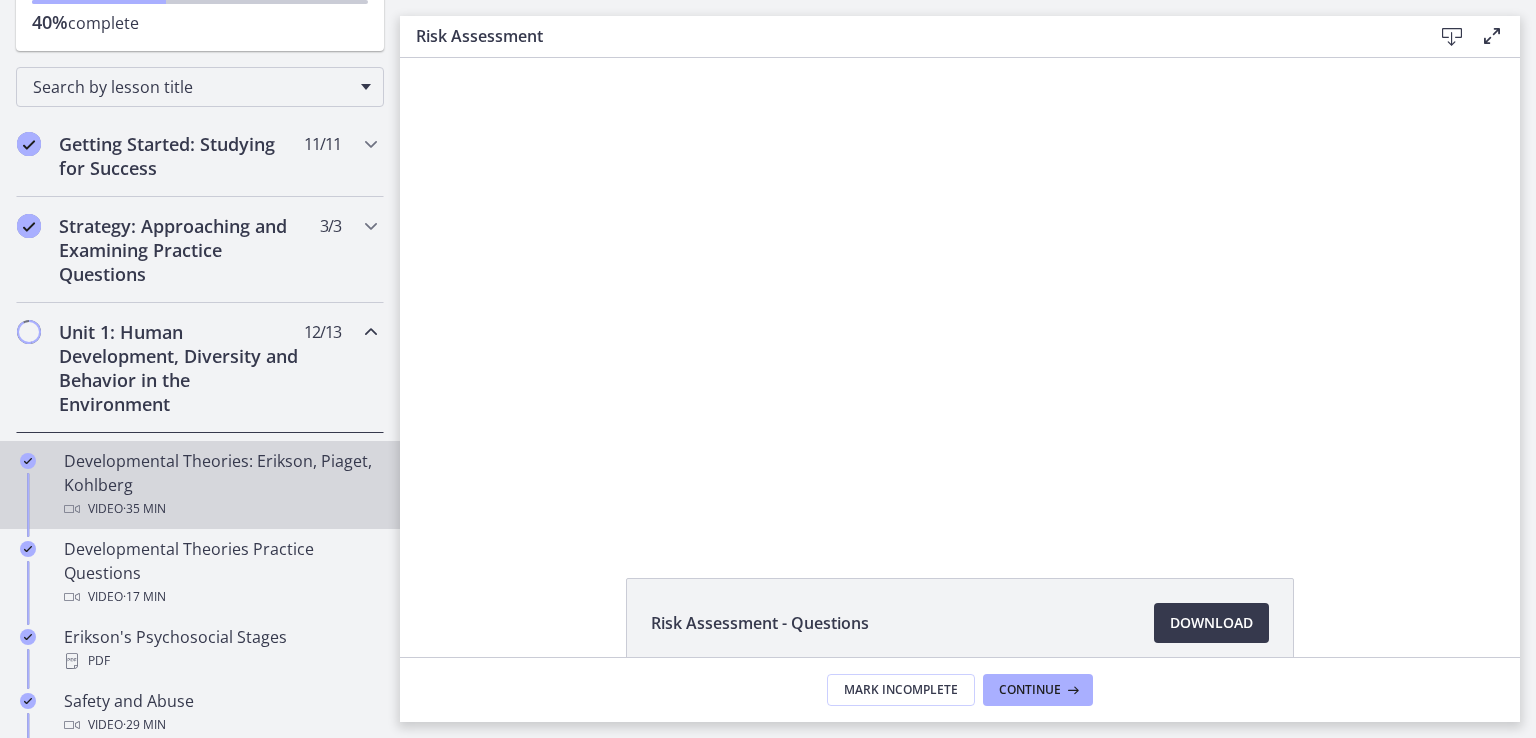 click on "Developmental Theories: Erikson, Piaget, Kohlberg
Video
·  35 min" at bounding box center (220, 485) 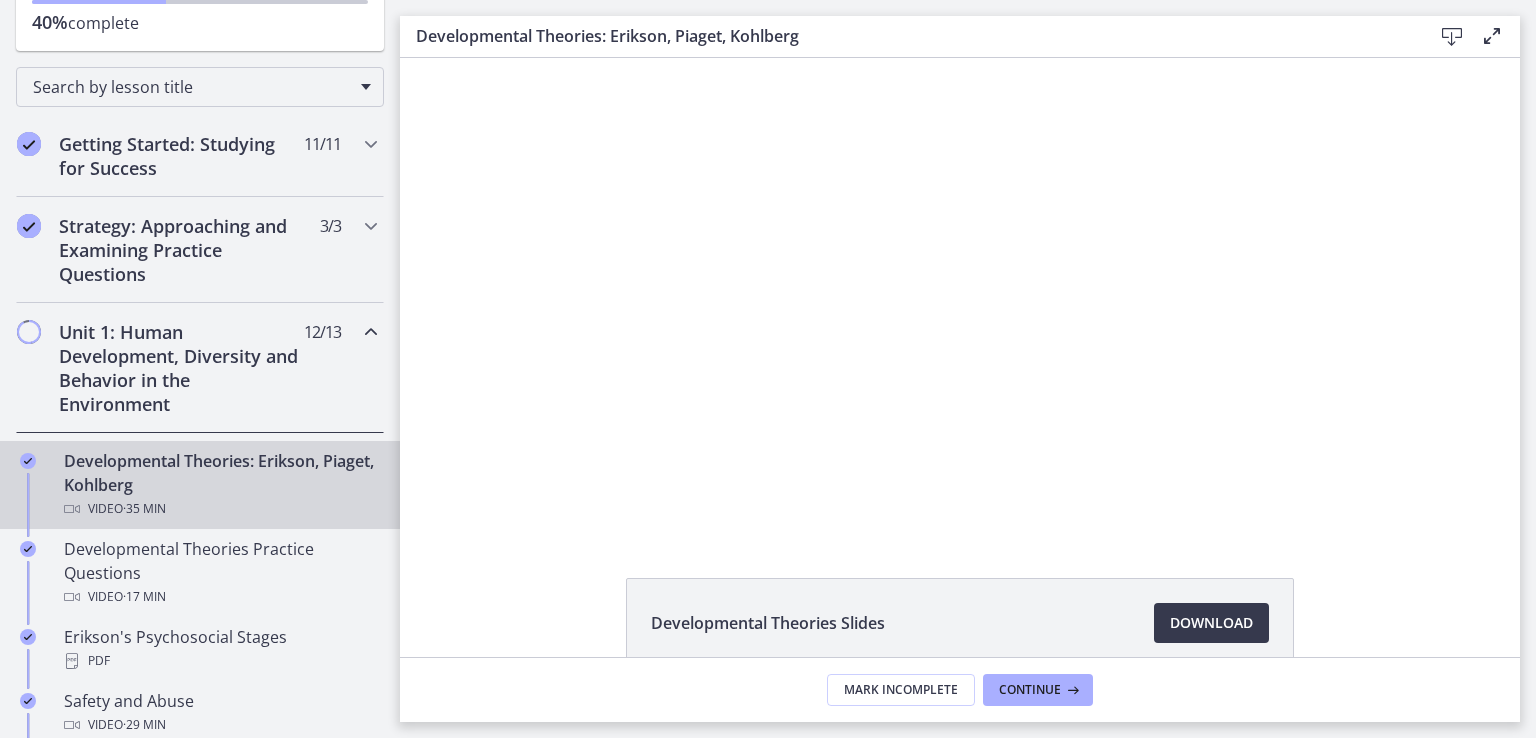 scroll, scrollTop: 0, scrollLeft: 0, axis: both 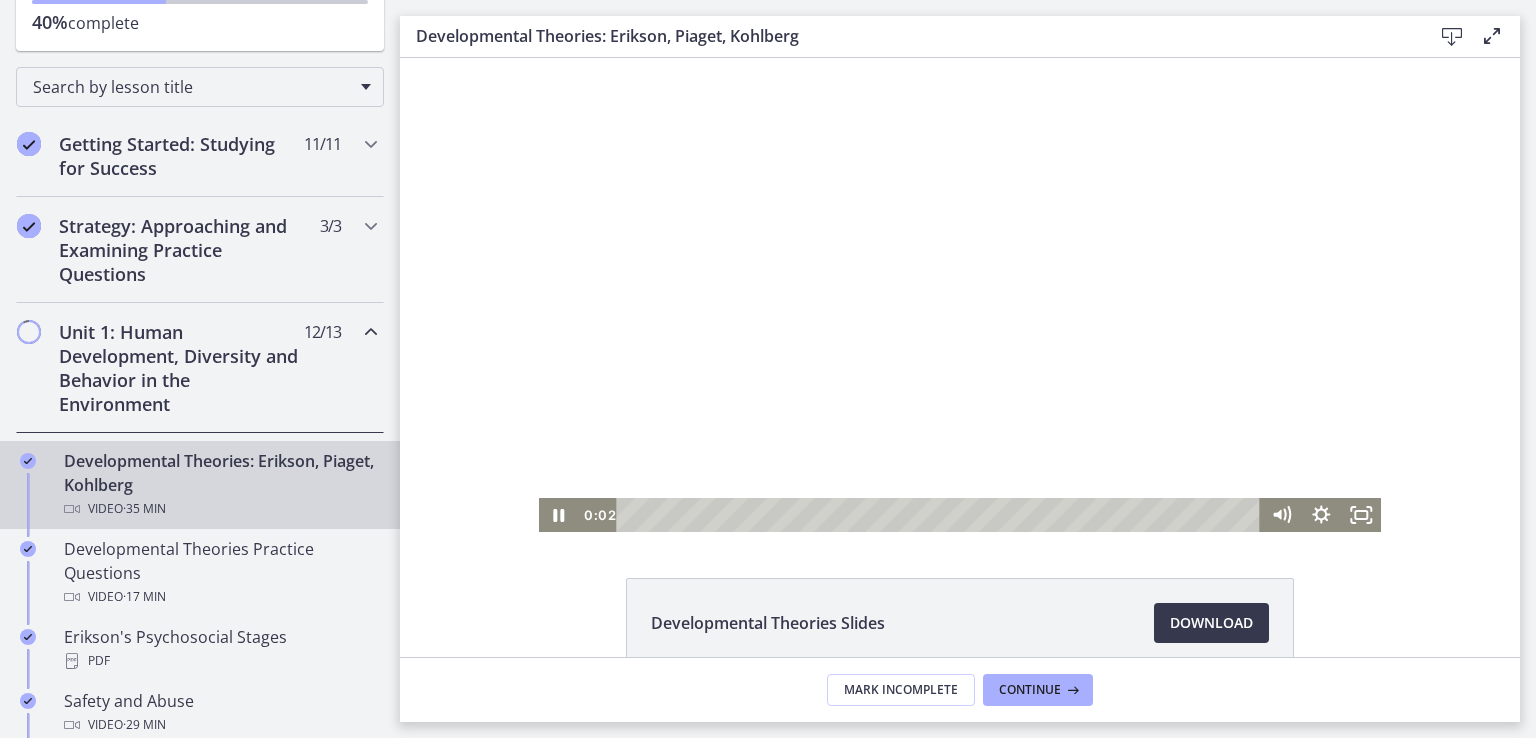 click at bounding box center (960, 295) 